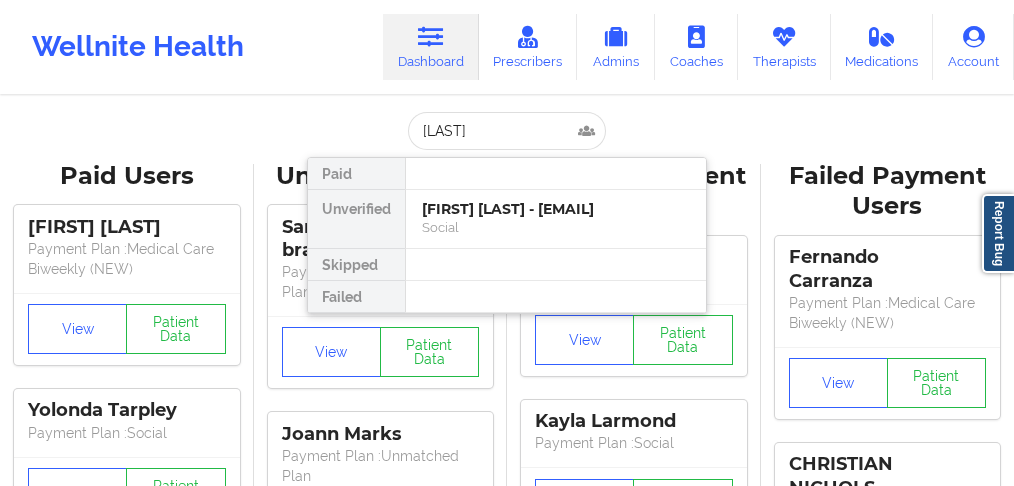 scroll, scrollTop: 0, scrollLeft: 0, axis: both 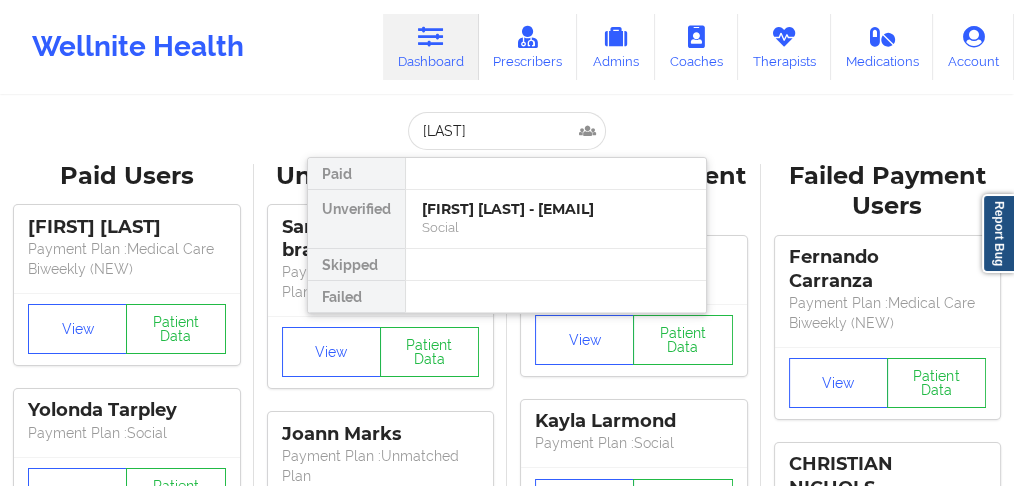 click on "[LAST]" at bounding box center (507, 131) 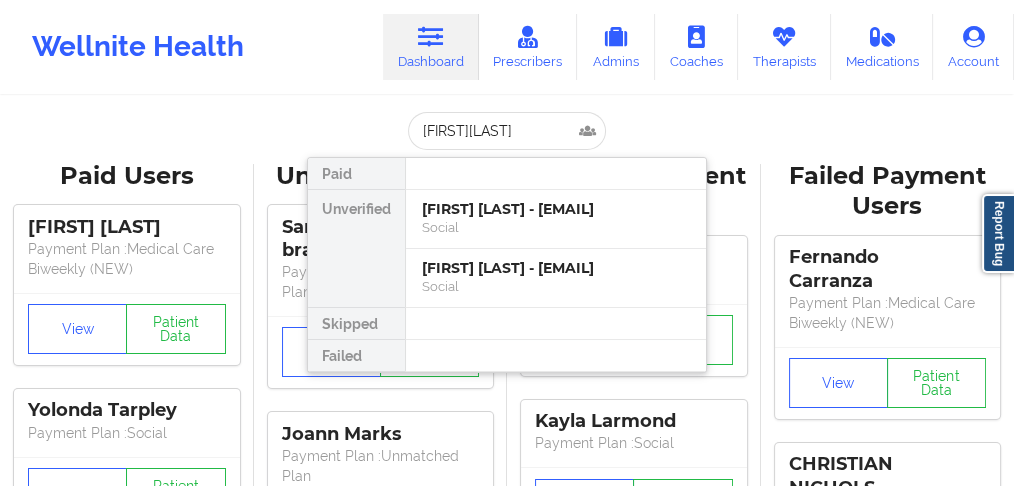 type on "[FIRST] [LAST]" 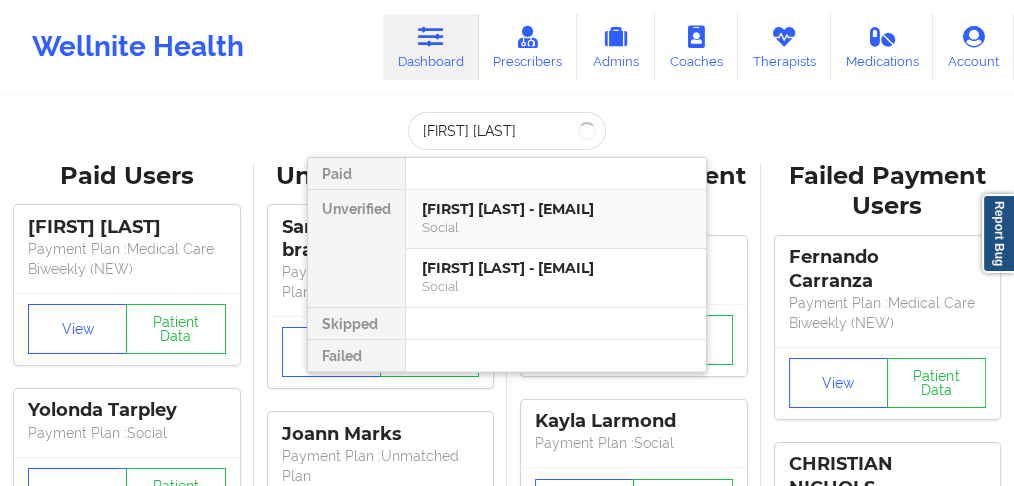 click on "[FIRST] [LAST] - [EMAIL]" at bounding box center (556, 209) 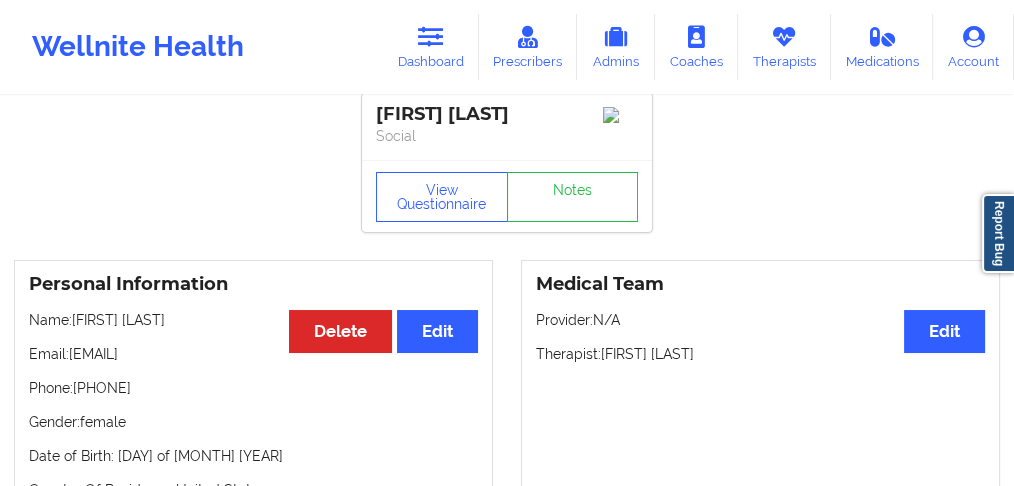 scroll, scrollTop: 0, scrollLeft: 0, axis: both 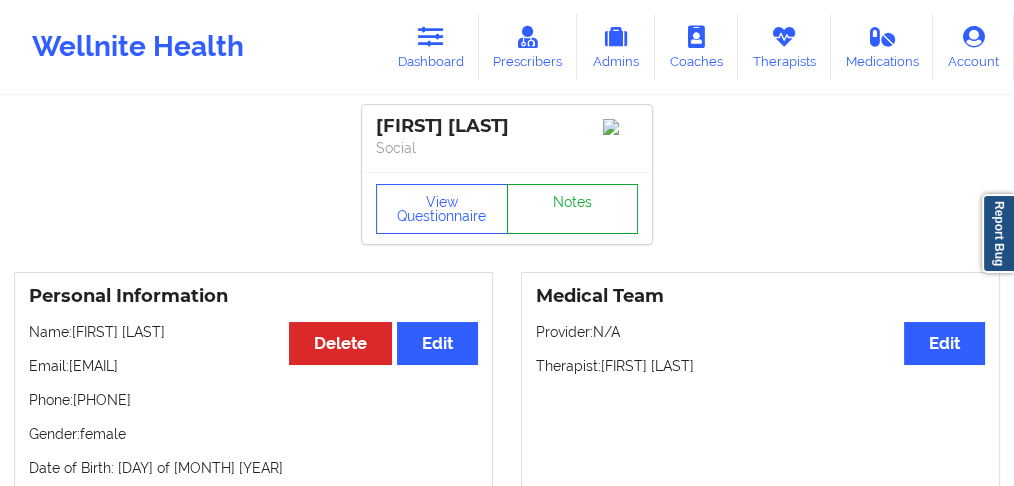 click on "Notes" at bounding box center (573, 209) 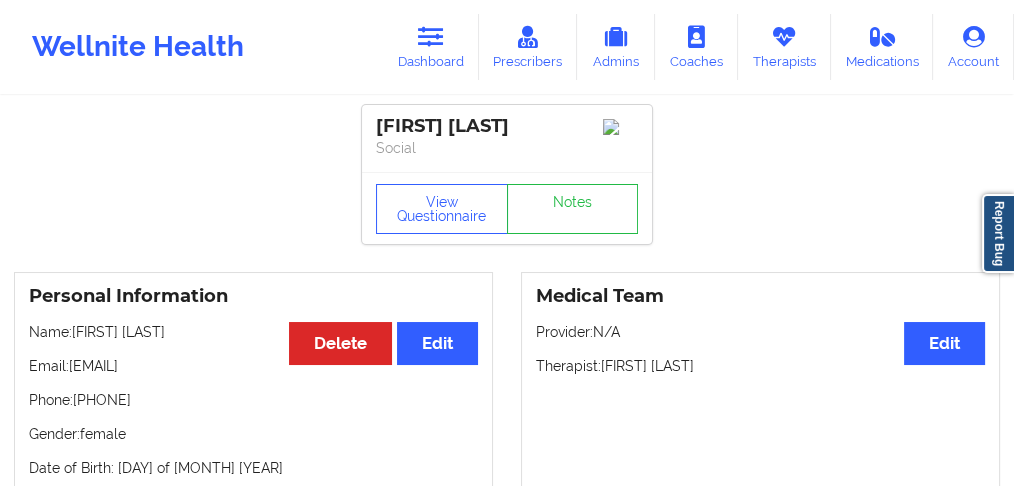 click on "View Questionnaire Notes" at bounding box center [507, 208] 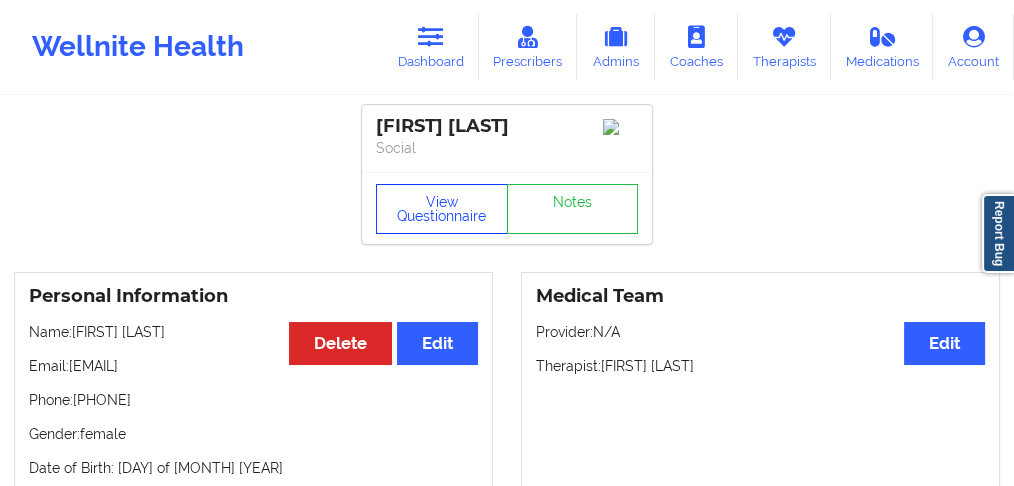 click on "View Questionnaire" at bounding box center (442, 209) 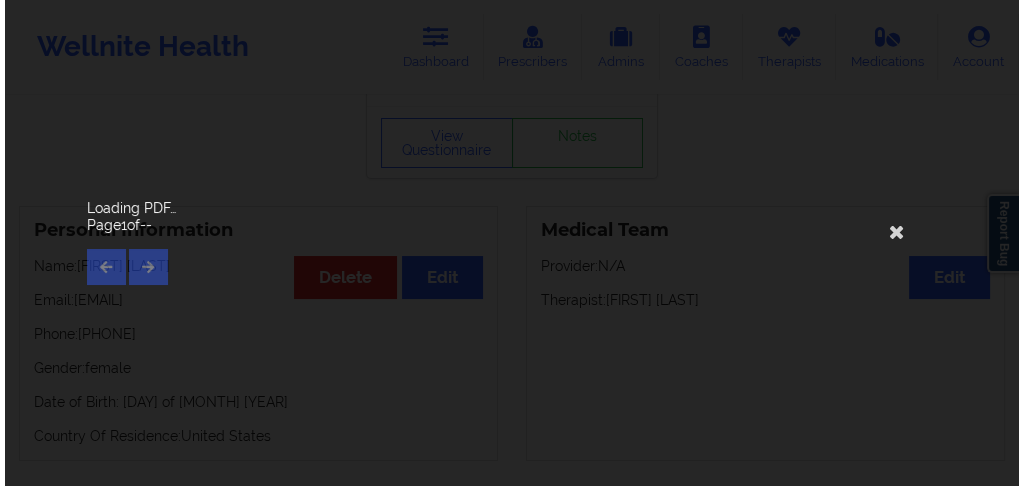 scroll, scrollTop: 133, scrollLeft: 0, axis: vertical 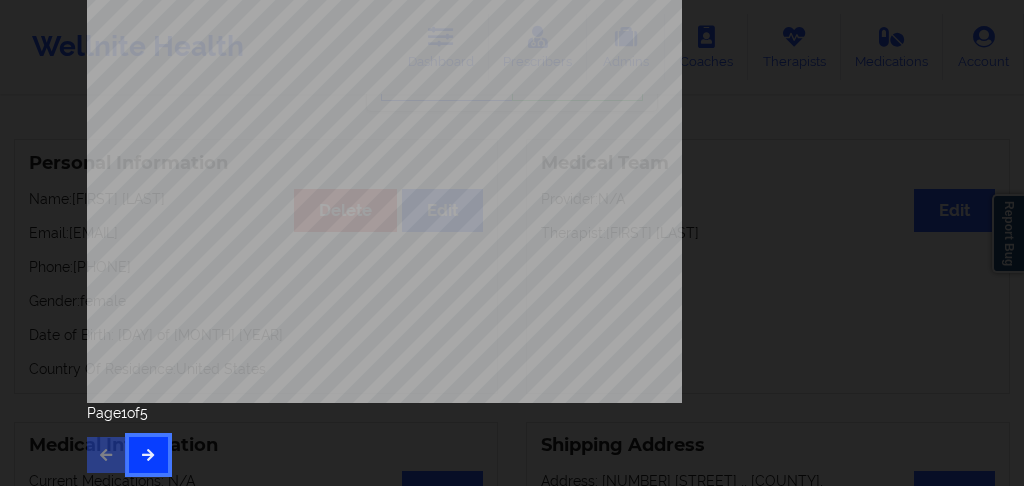 click at bounding box center (148, 454) 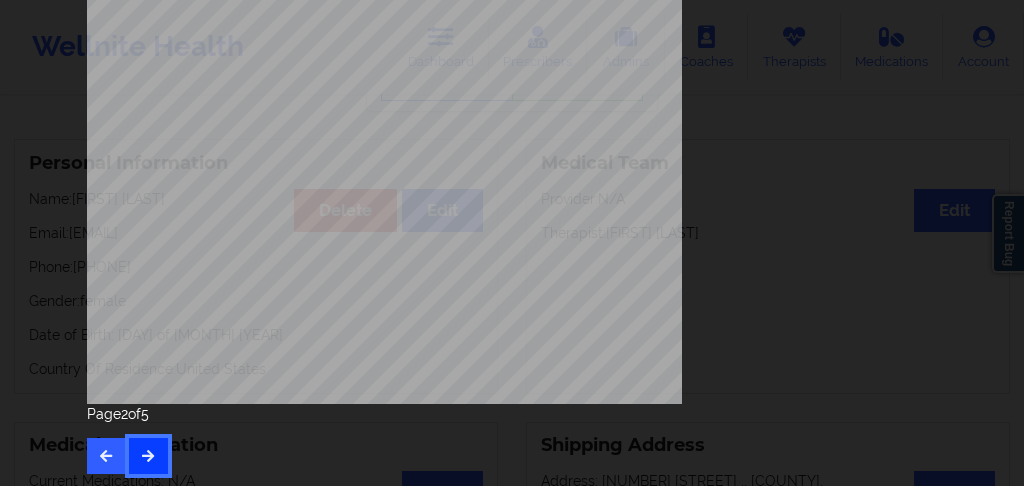 scroll, scrollTop: 467, scrollLeft: 0, axis: vertical 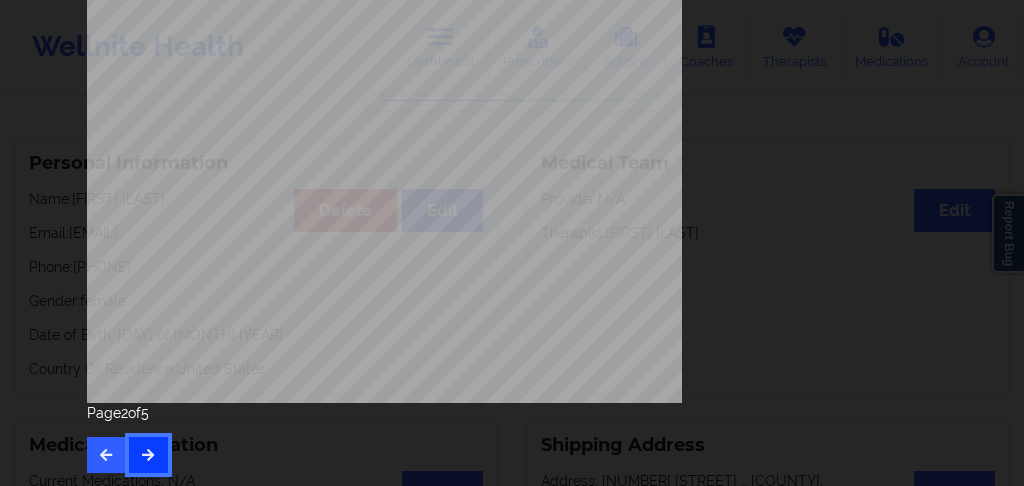 click at bounding box center [148, 455] 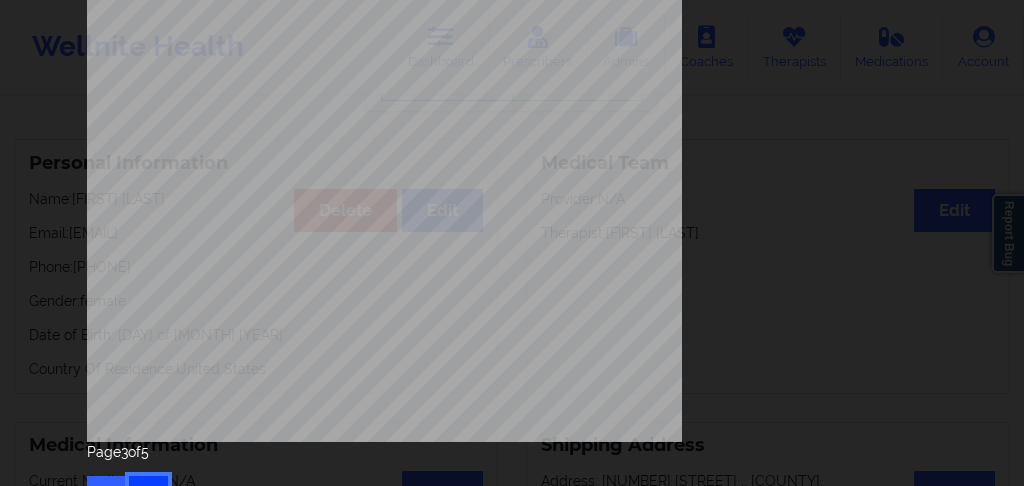 scroll, scrollTop: 467, scrollLeft: 0, axis: vertical 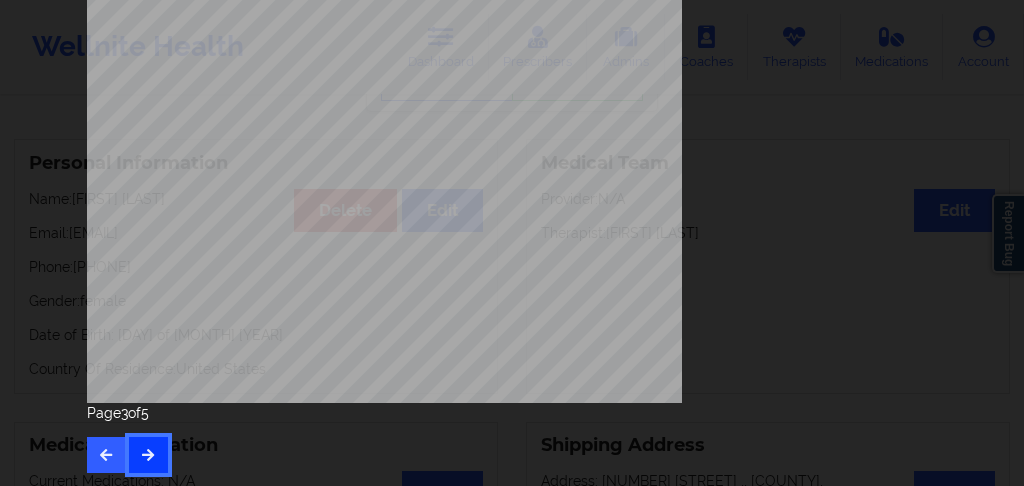 click at bounding box center (148, 454) 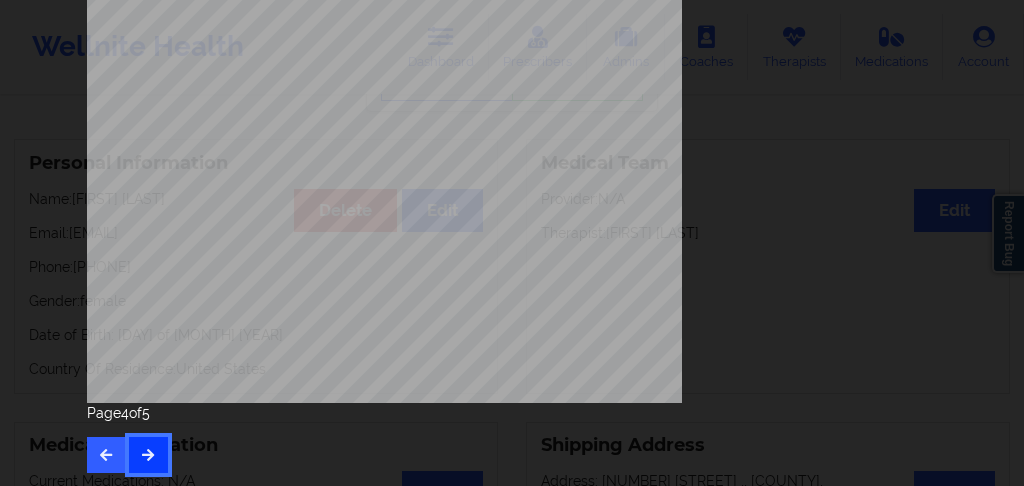 scroll, scrollTop: 467, scrollLeft: 0, axis: vertical 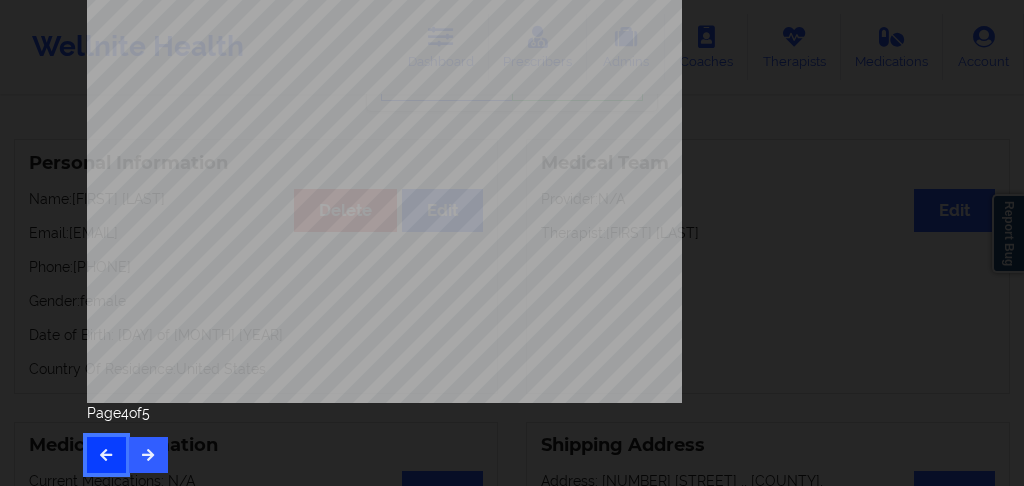 click at bounding box center (106, 454) 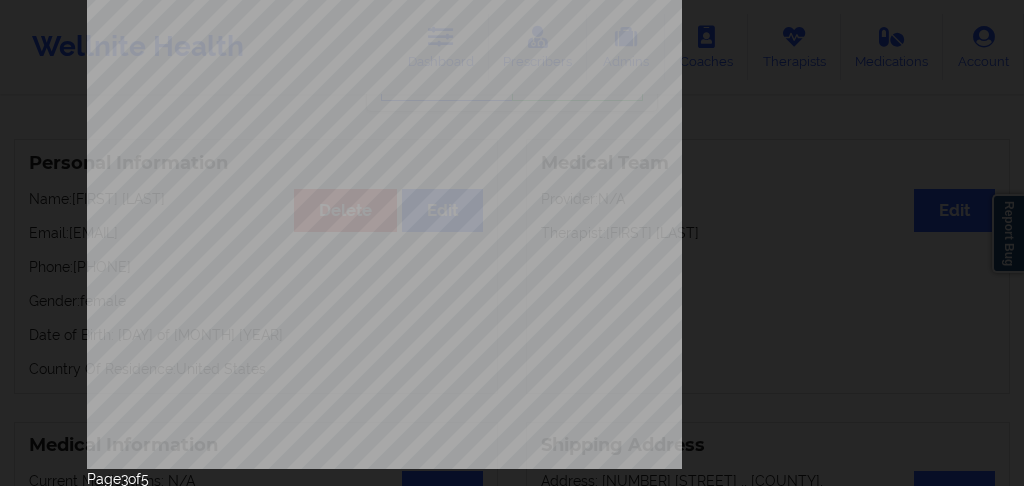 scroll, scrollTop: 467, scrollLeft: 0, axis: vertical 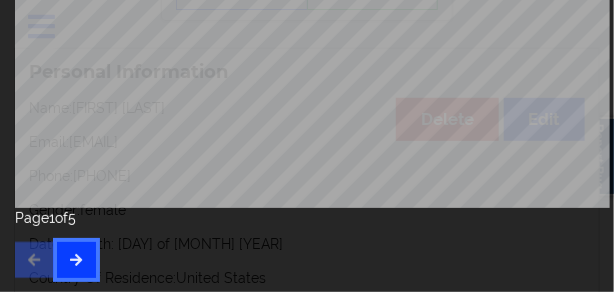 click at bounding box center [76, 259] 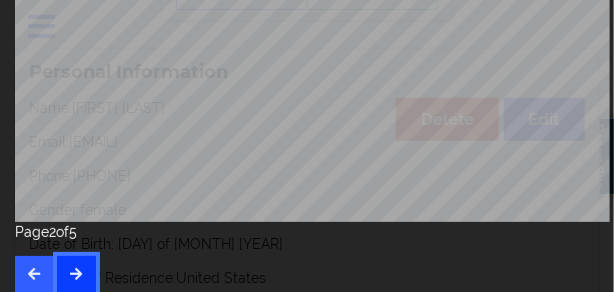 scroll, scrollTop: 672, scrollLeft: 0, axis: vertical 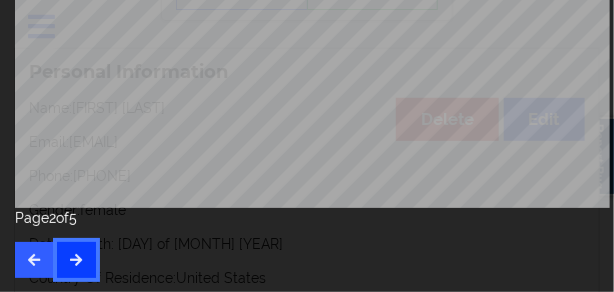 click at bounding box center (76, 259) 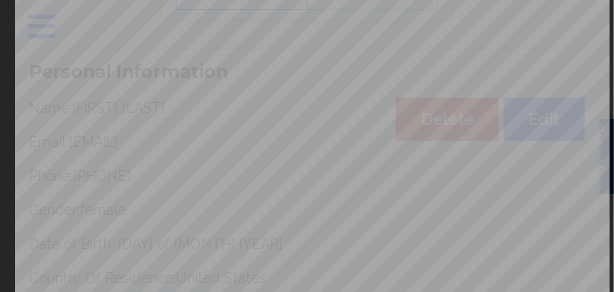 scroll, scrollTop: 200, scrollLeft: 0, axis: vertical 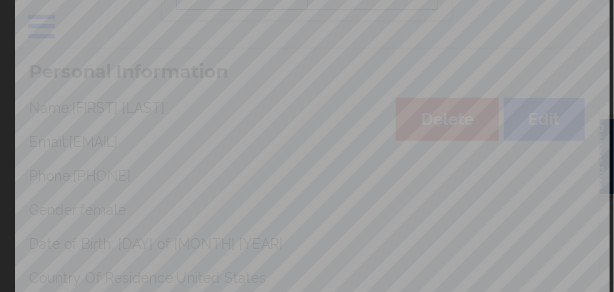 type 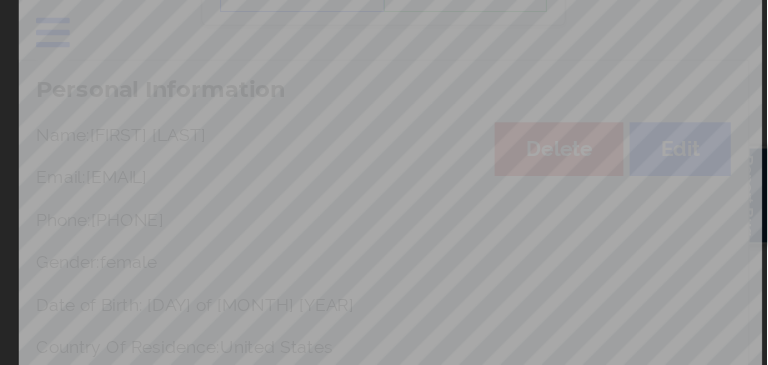 scroll, scrollTop: 168, scrollLeft: 0, axis: vertical 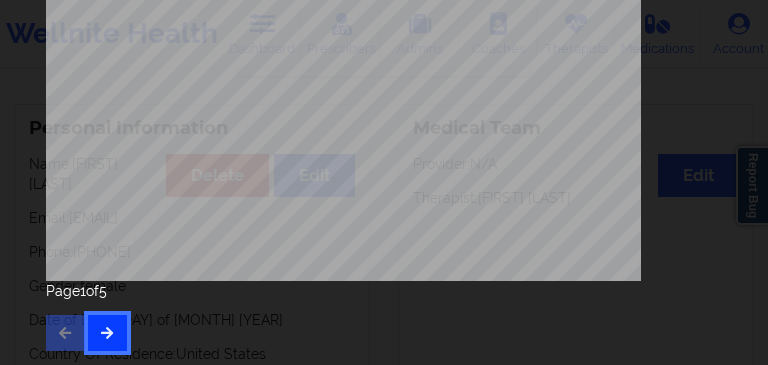 click at bounding box center [107, 332] 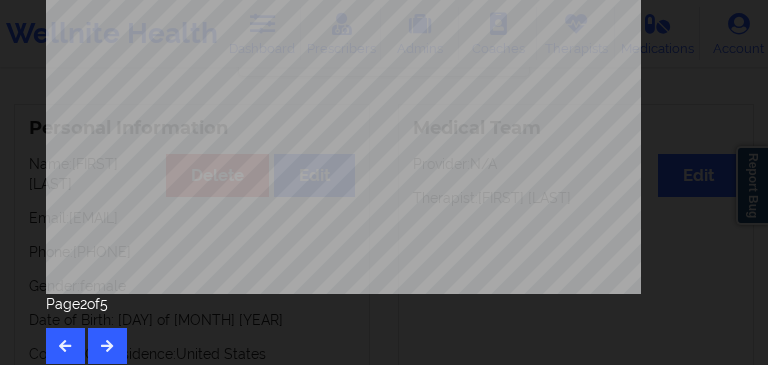 scroll, scrollTop: 589, scrollLeft: 0, axis: vertical 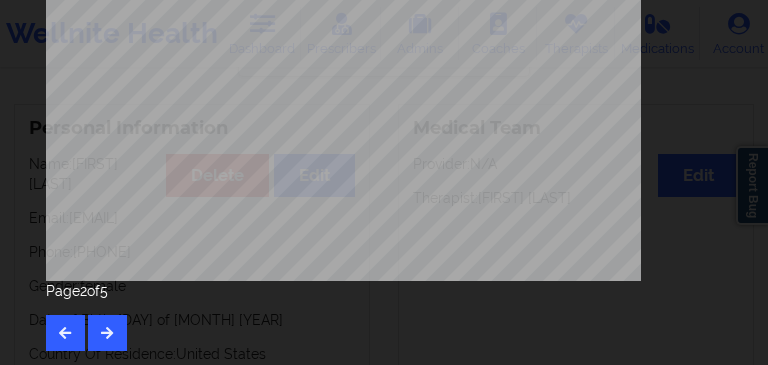 click on "Feeling nervous, anxious, or on edge Not being able to stop or control worrying Worrying too much about dif ferent things Trouble relaxing Being so restless that it is hard to sit still Becoming easily annoyed or irritable Feeling afraid, as if something awful might happen How often have you been bothered by the following , over the past 2 weeks ? Little interest or pleasure in doing things Feeling down, depressed, or hopeless Trouble falling or staying asleep, or sleeping too much Feeling tired or having little energy Poor appetite or overeating Feeling bad about yourself - or that you are a failure or have let yourself or your family down Trouble concentrating on things, such as reading the newspaper or watching television Moving or speaking so slowly that other people could have noticed? Or so fidgety or restless that you have been moving a lot more than usual Thoughts that you would be better of f dead, or thoughts of hurting yourself in some way of harming yourself or others ? Have you ever suf" at bounding box center [384, -140] 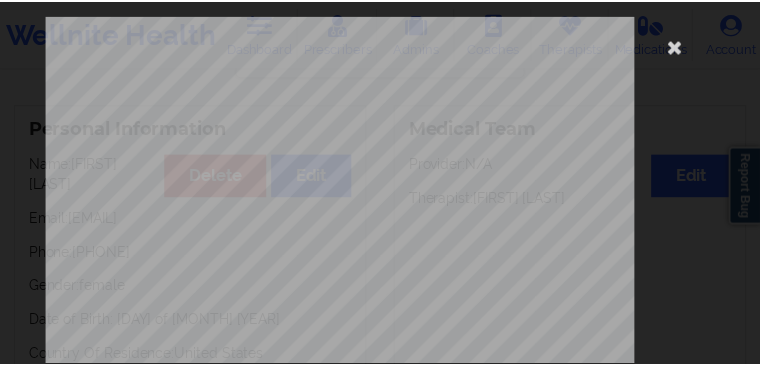 scroll, scrollTop: 0, scrollLeft: 0, axis: both 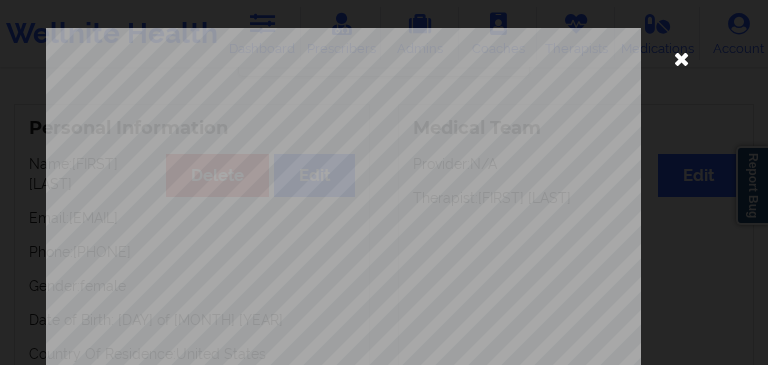 click at bounding box center (682, 58) 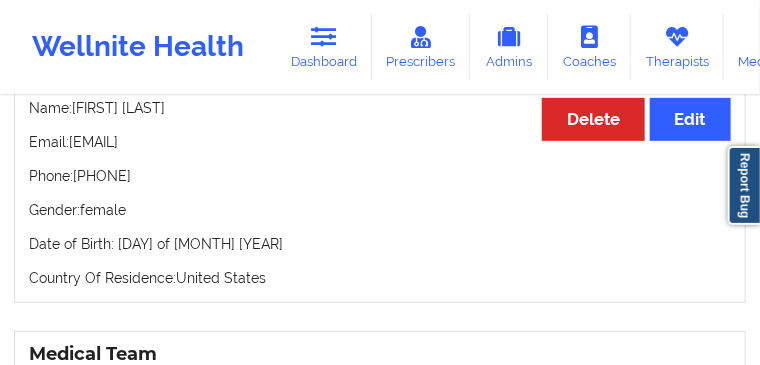 drag, startPoint x: 136, startPoint y: 280, endPoint x: 21, endPoint y: 233, distance: 124.23365 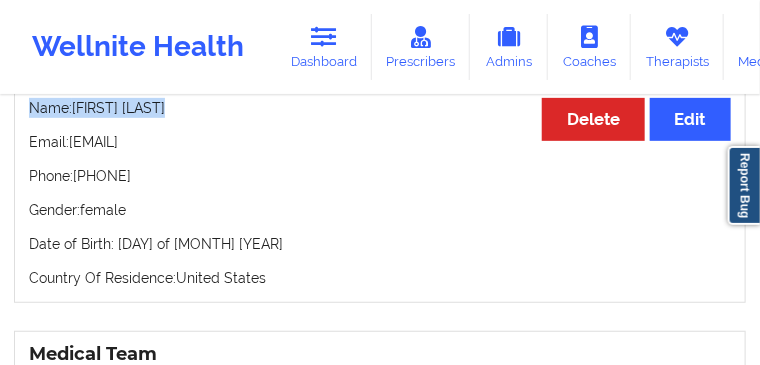 drag, startPoint x: 85, startPoint y: 192, endPoint x: 25, endPoint y: 163, distance: 66.64083 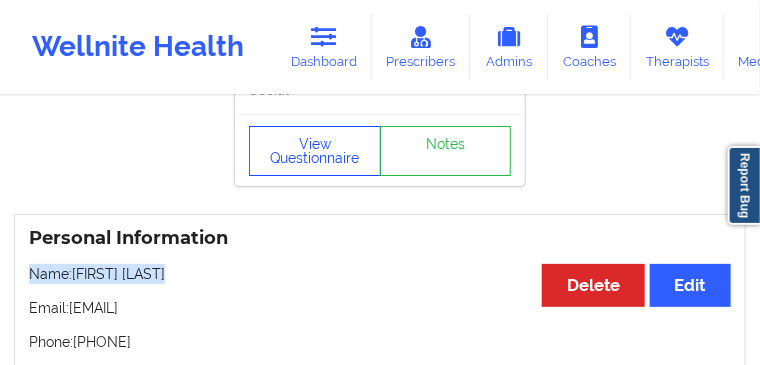 scroll, scrollTop: 0, scrollLeft: 0, axis: both 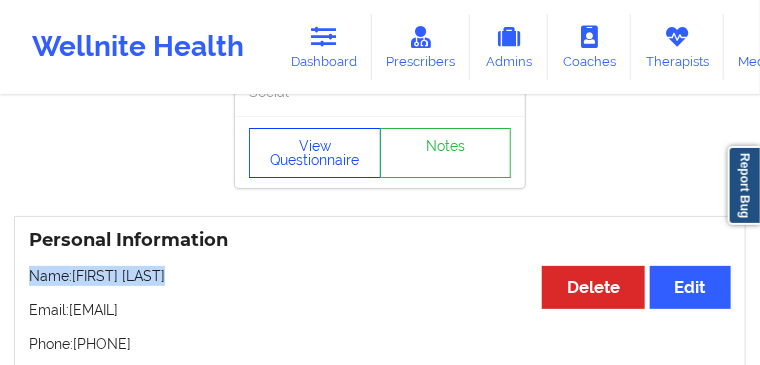 click on "View Questionnaire" at bounding box center [315, 153] 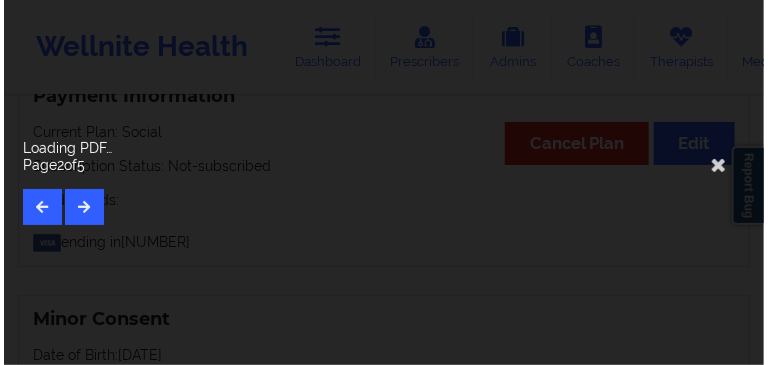 scroll, scrollTop: 1797, scrollLeft: 0, axis: vertical 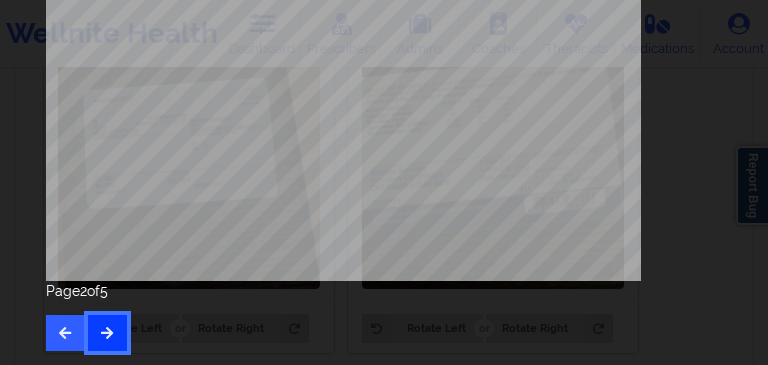 click at bounding box center [107, 332] 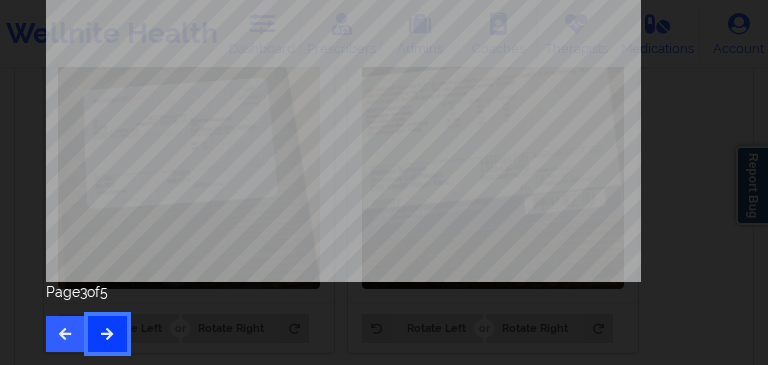 scroll, scrollTop: 589, scrollLeft: 0, axis: vertical 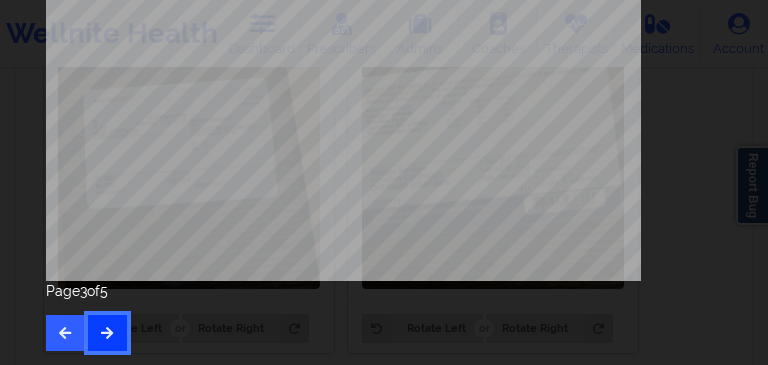 click at bounding box center [107, 332] 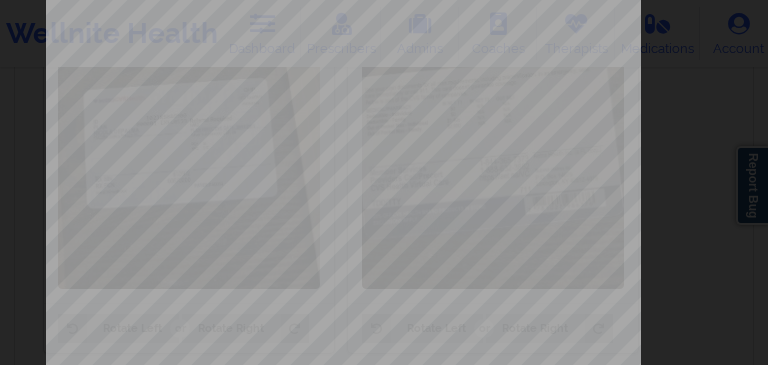 scroll, scrollTop: 0, scrollLeft: 0, axis: both 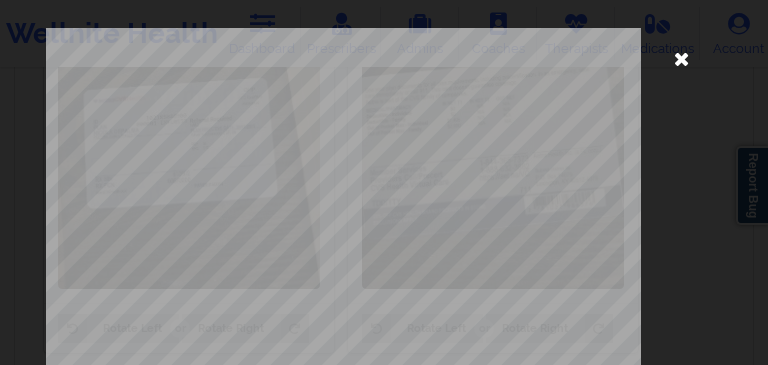 click at bounding box center [682, 58] 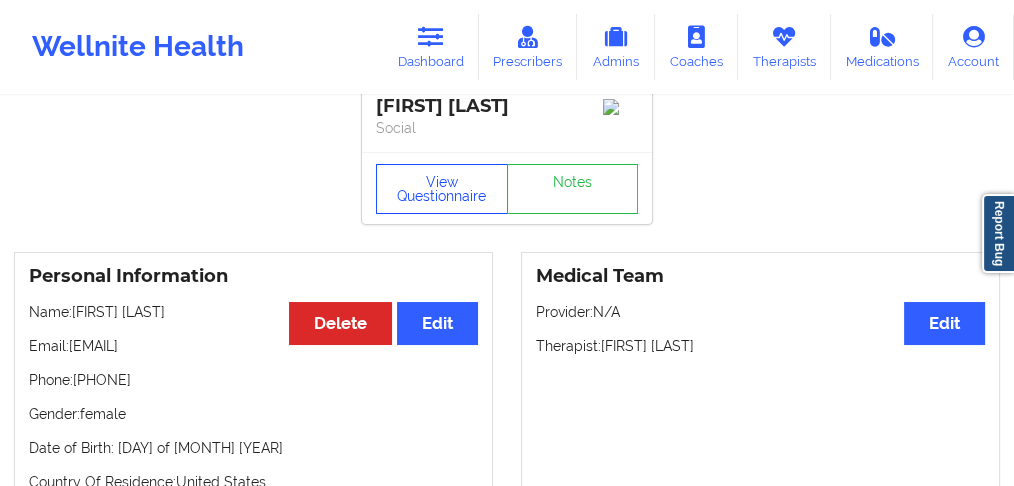 scroll, scrollTop: 0, scrollLeft: 0, axis: both 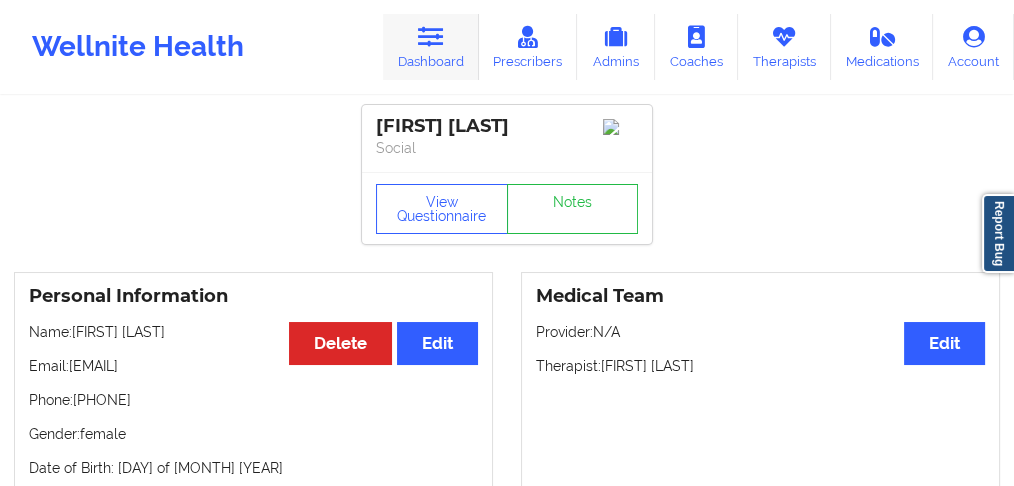 click on "Dashboard" at bounding box center (431, 47) 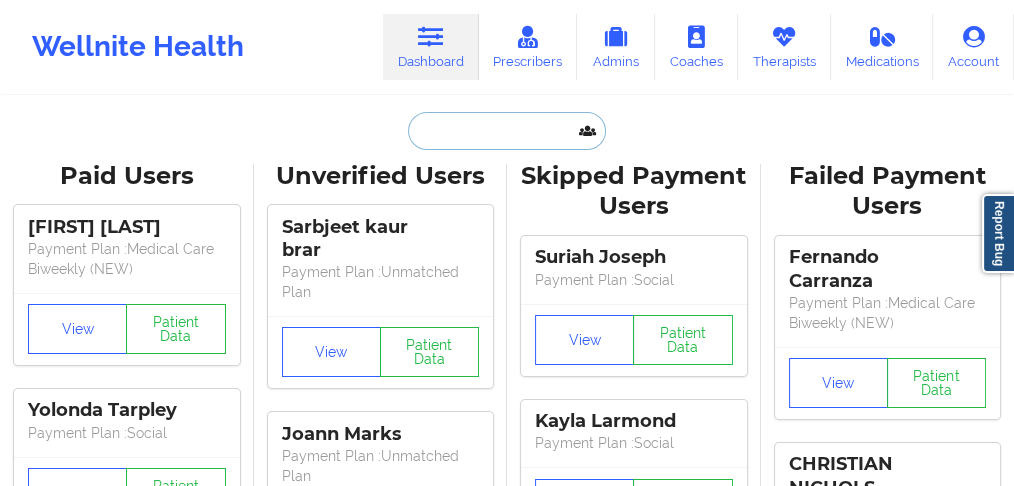 click at bounding box center (507, 131) 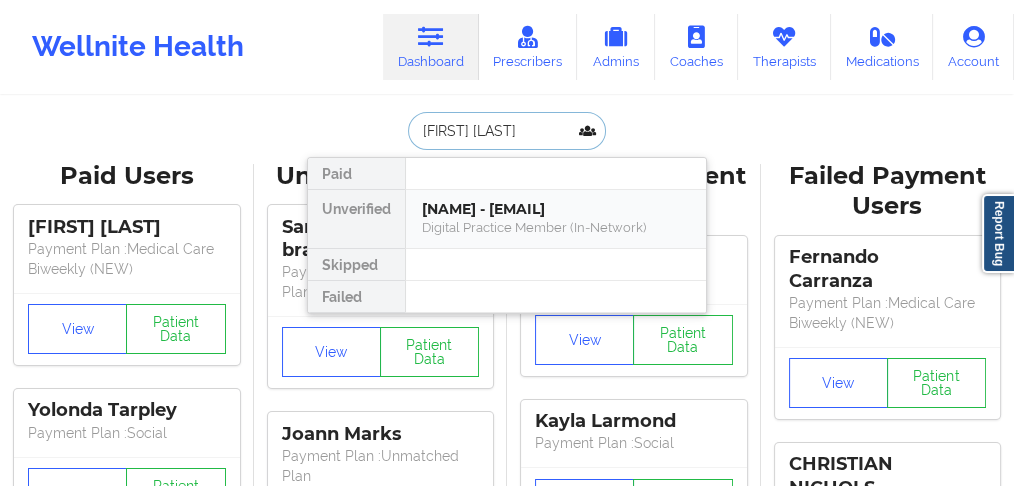 click on "[NAME] - [EMAIL]" at bounding box center [556, 209] 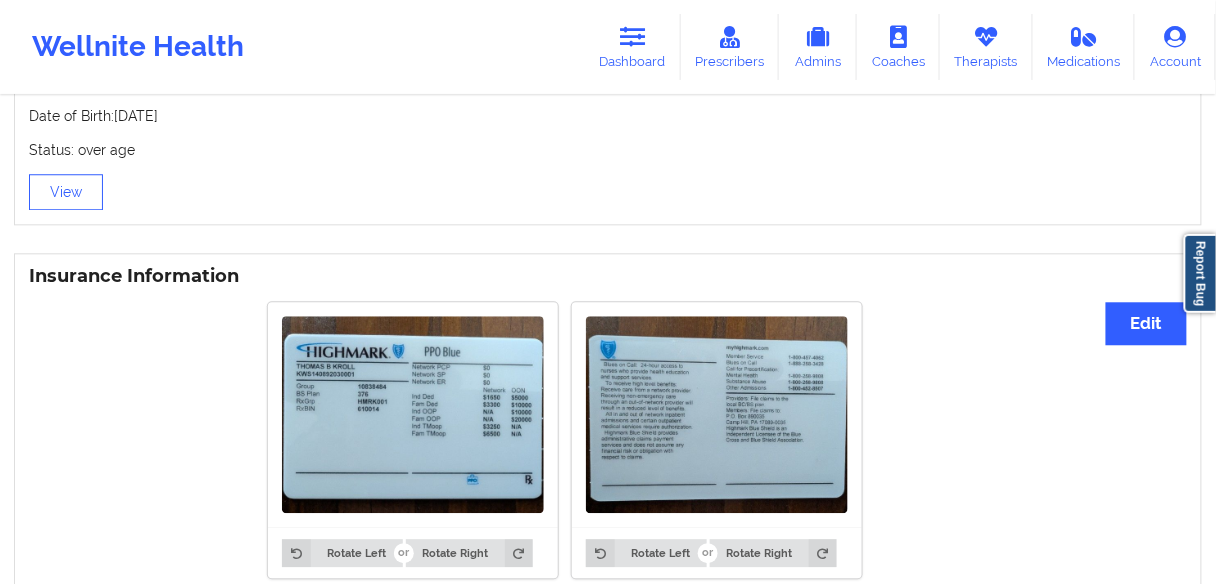 scroll, scrollTop: 1140, scrollLeft: 0, axis: vertical 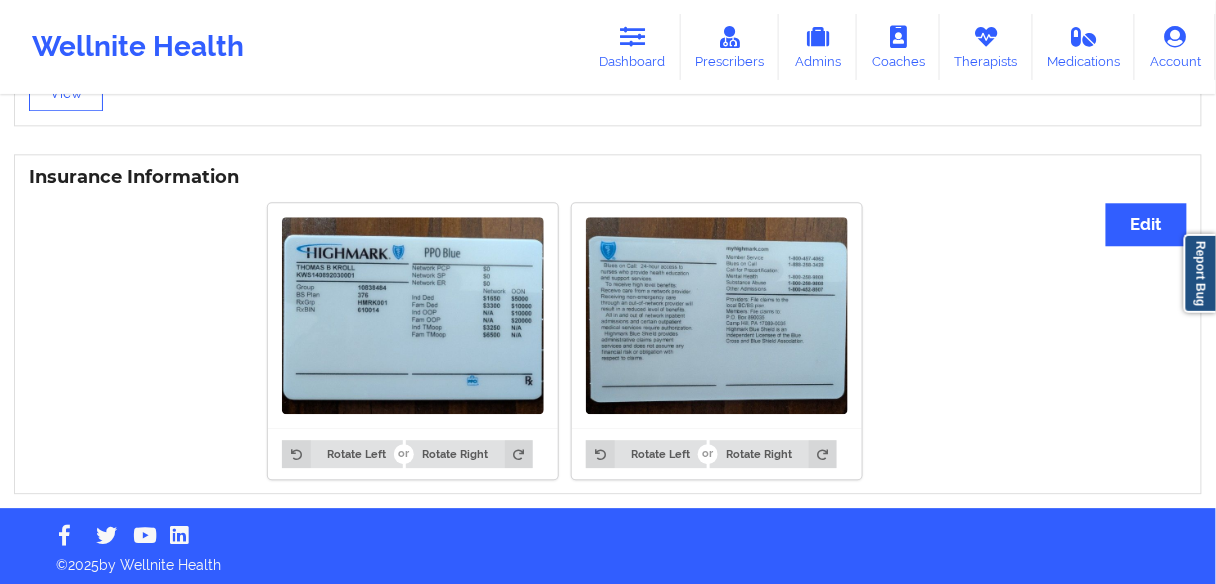 click at bounding box center (413, 315) 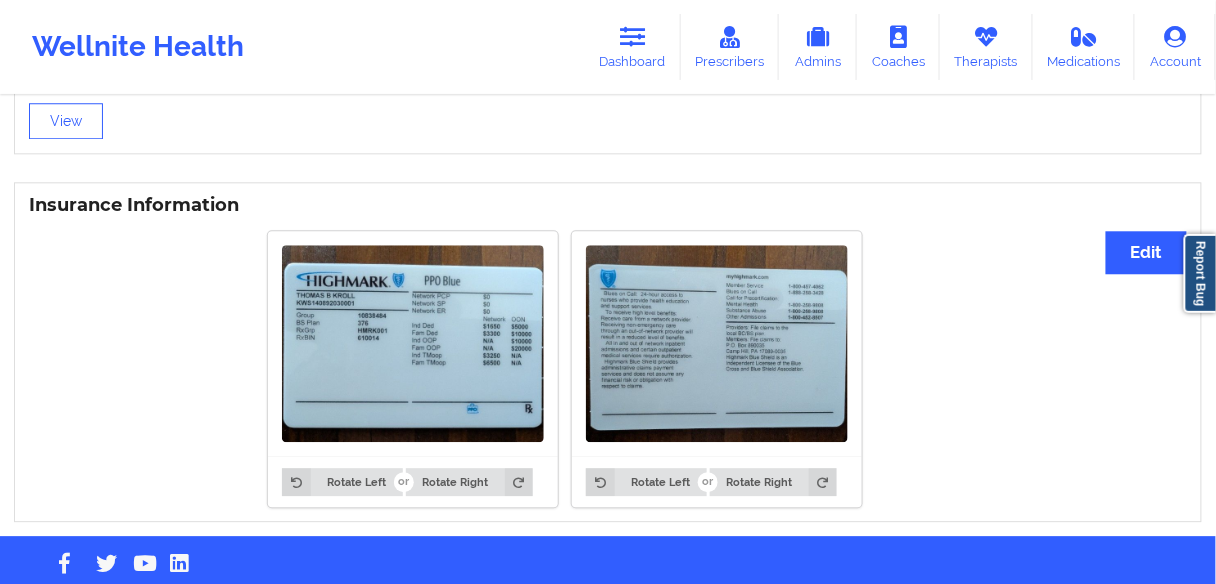 scroll, scrollTop: 1140, scrollLeft: 0, axis: vertical 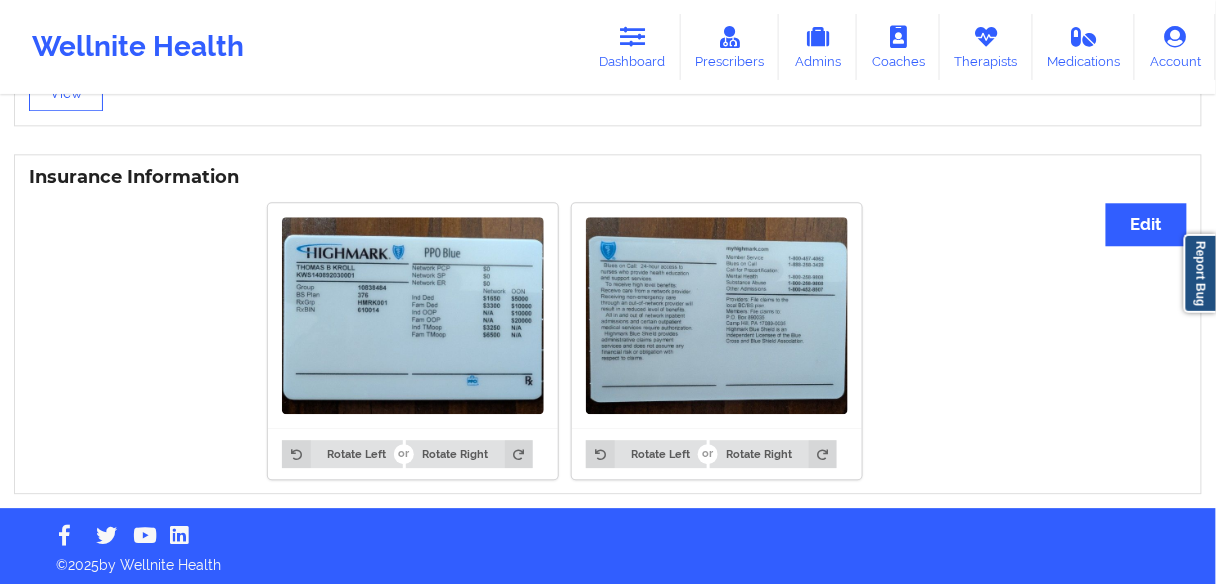 click at bounding box center (413, 315) 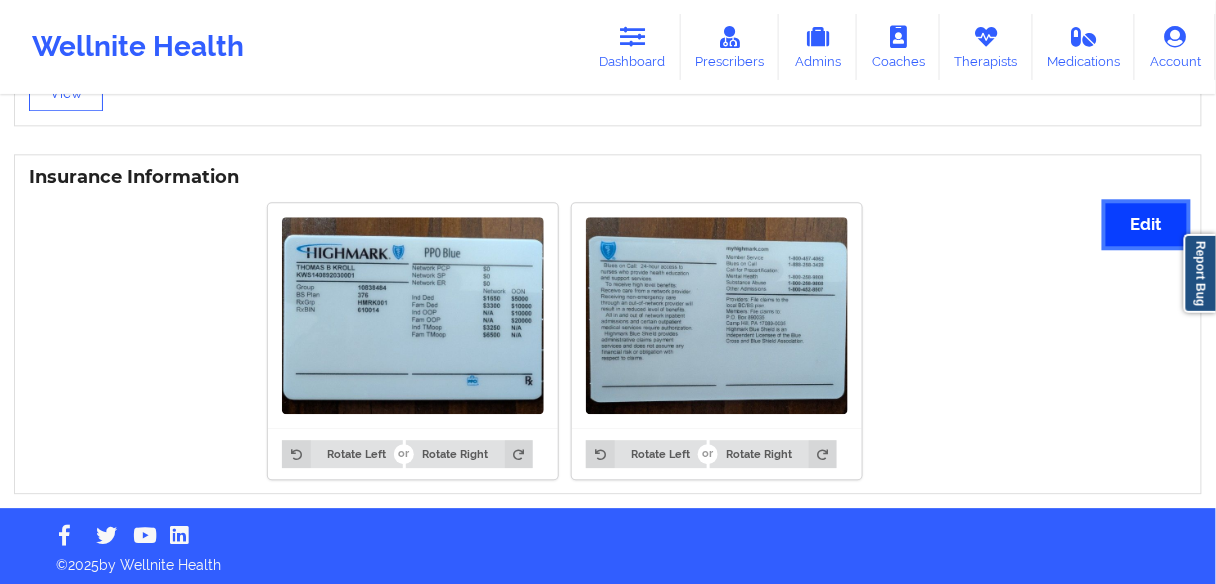 click on "Edit" at bounding box center [1146, 224] 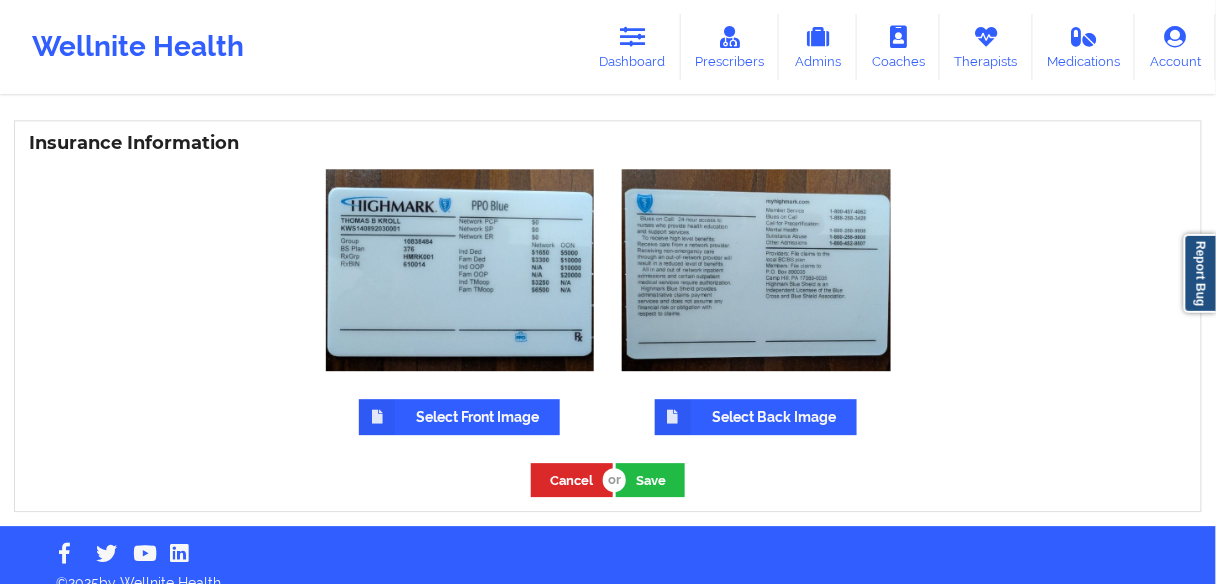 scroll, scrollTop: 1192, scrollLeft: 0, axis: vertical 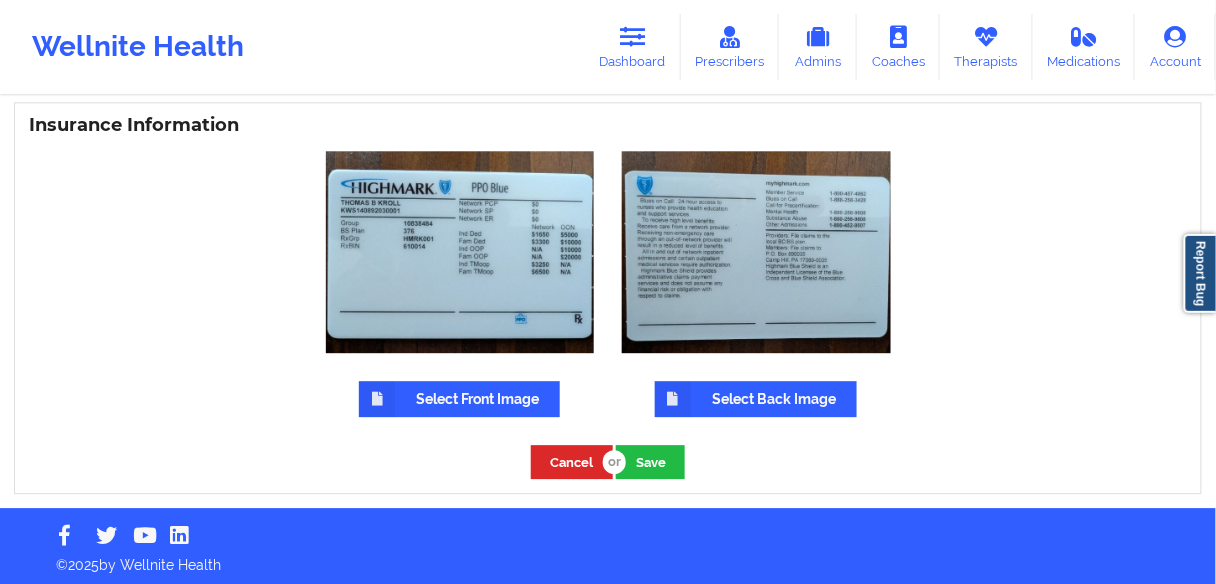 click at bounding box center [460, 252] 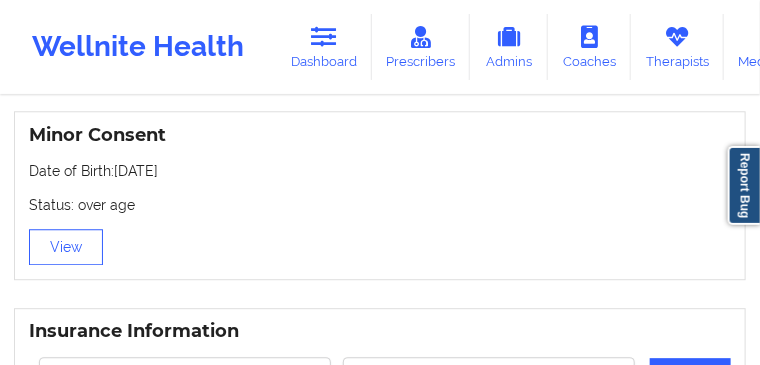 scroll, scrollTop: 1251, scrollLeft: 0, axis: vertical 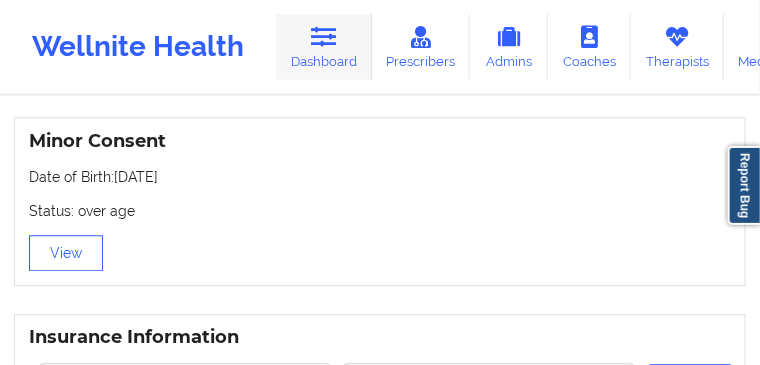 click on "Dashboard" at bounding box center [324, 47] 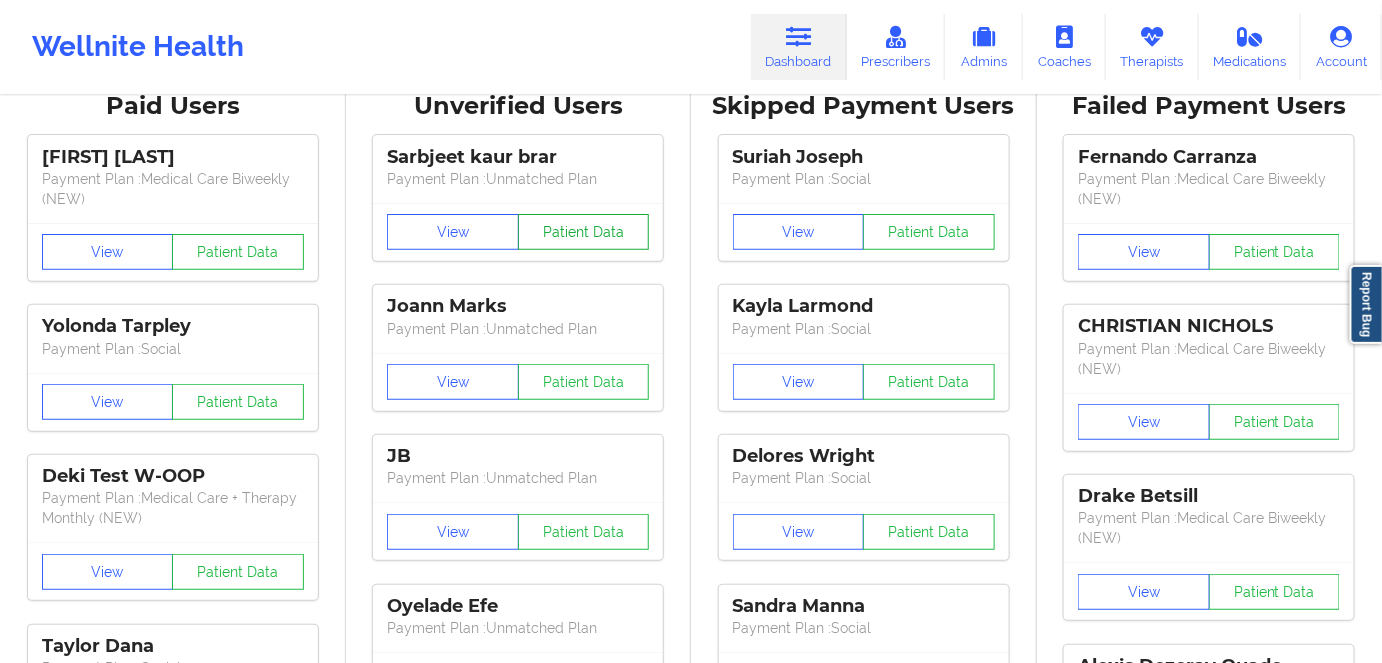 scroll, scrollTop: 0, scrollLeft: 0, axis: both 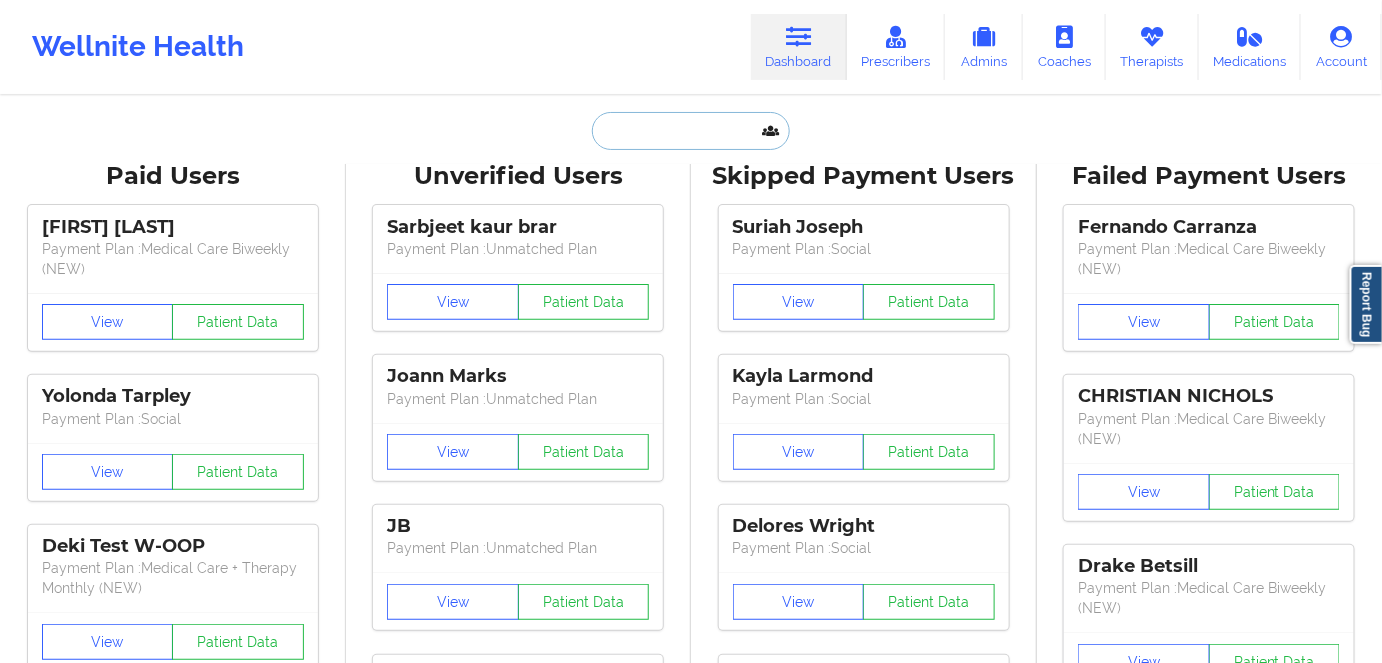 click at bounding box center [691, 131] 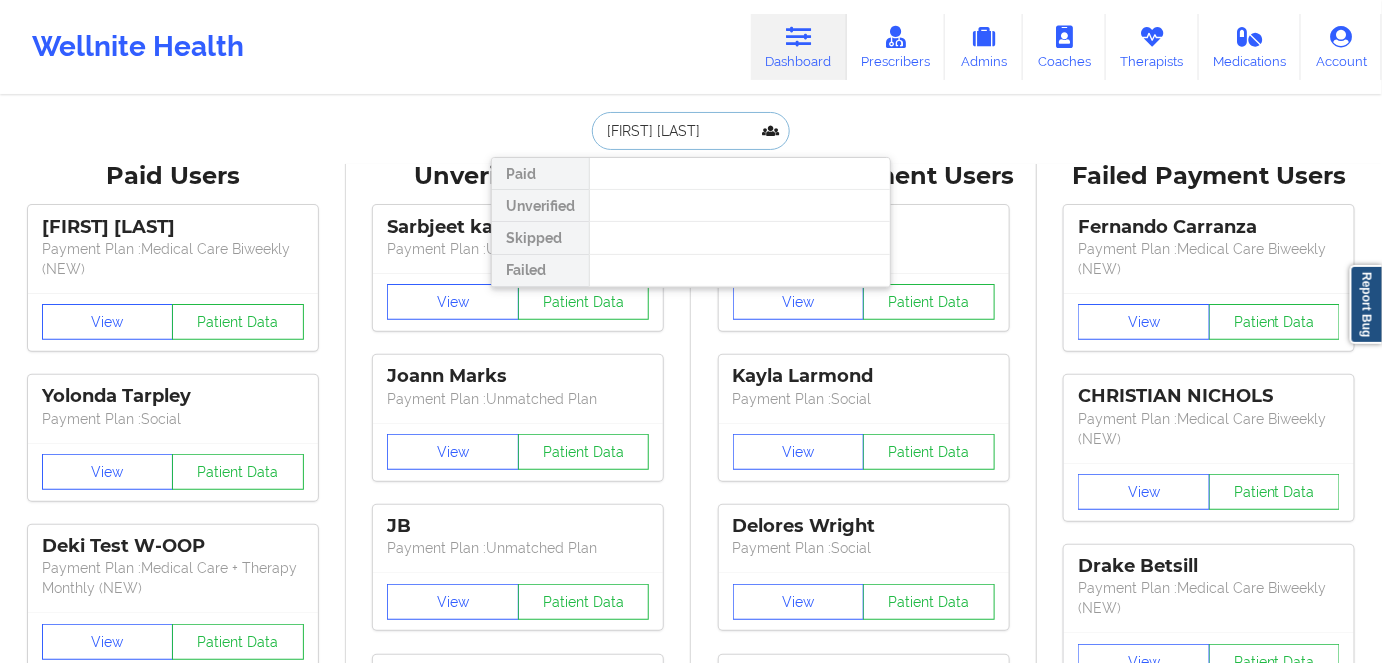 drag, startPoint x: 709, startPoint y: 123, endPoint x: 432, endPoint y: 124, distance: 277.0018 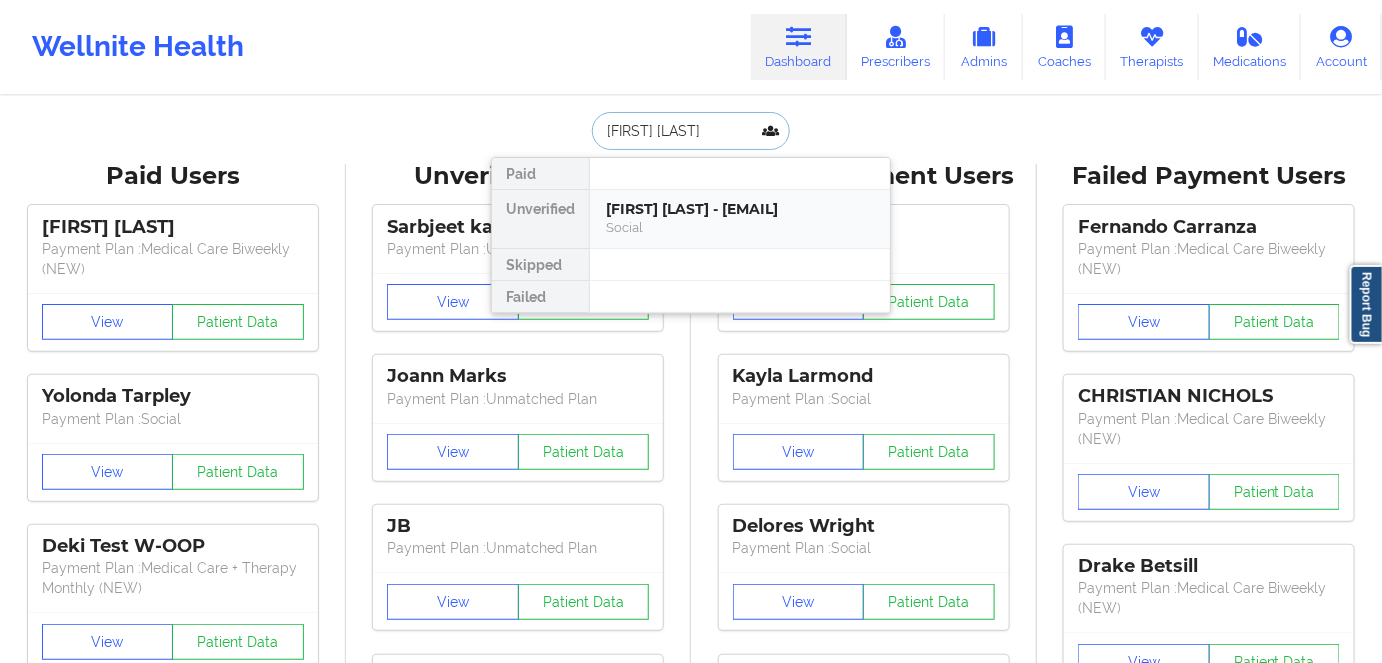 click on "[FIRST] [LAST] - [EMAIL]" at bounding box center [740, 209] 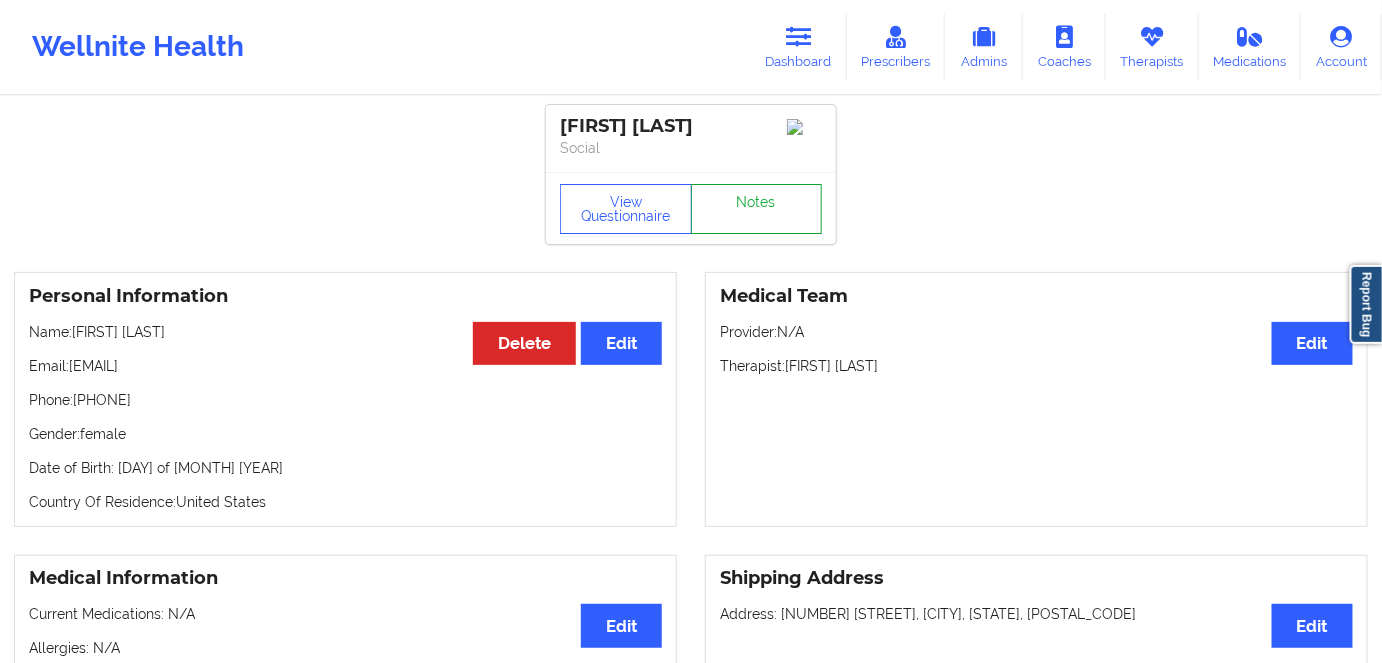 click on "Notes" at bounding box center [757, 209] 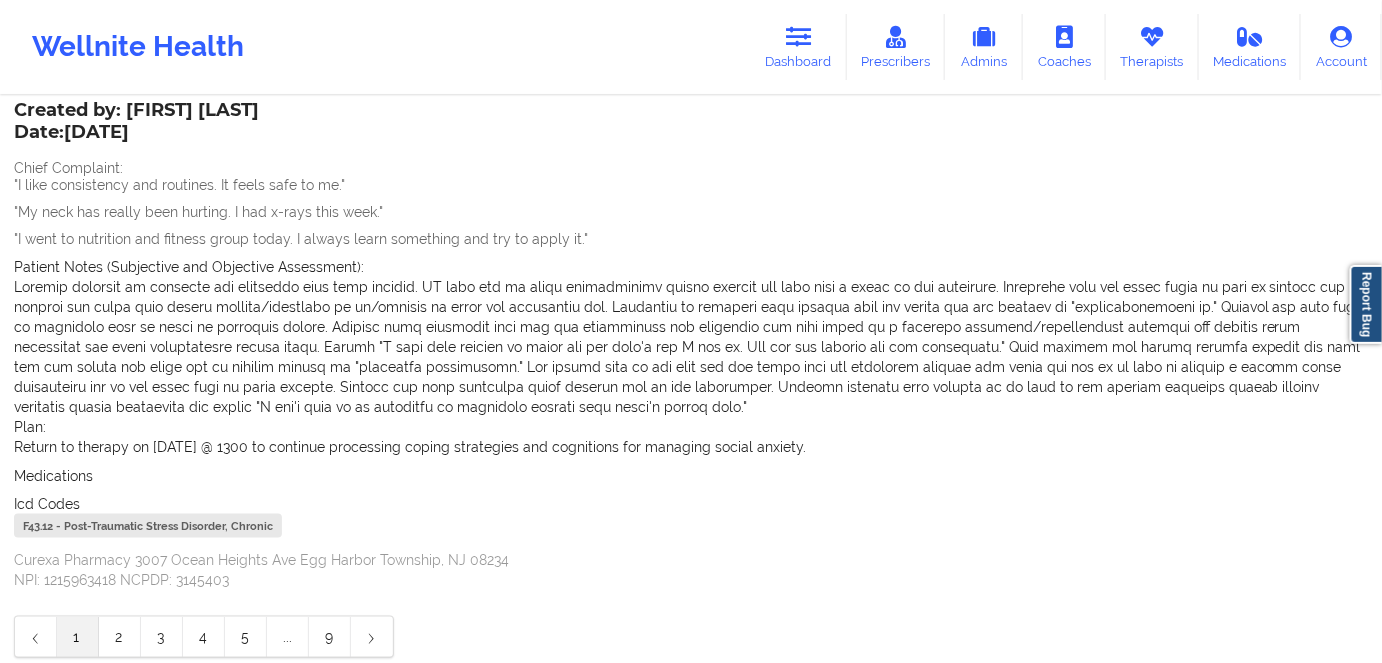 scroll, scrollTop: 372, scrollLeft: 0, axis: vertical 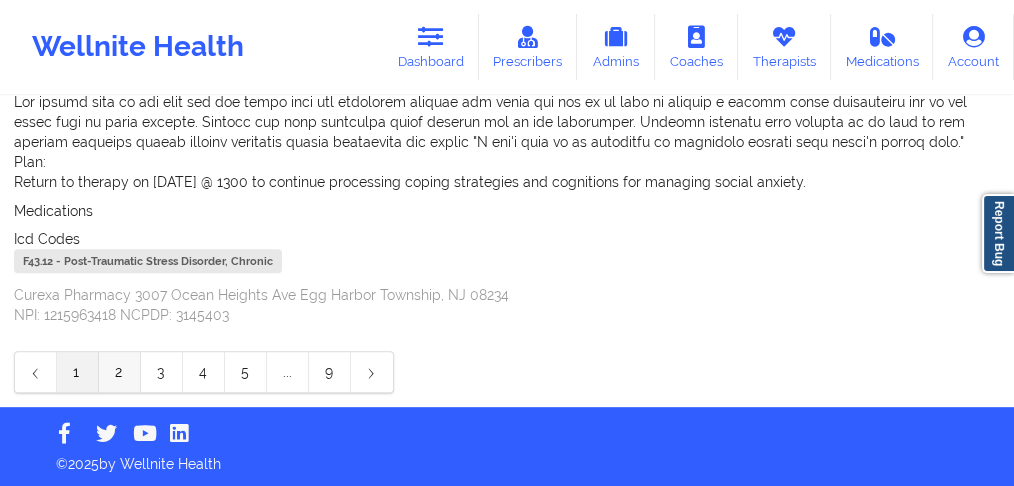 click on "2" at bounding box center [120, 372] 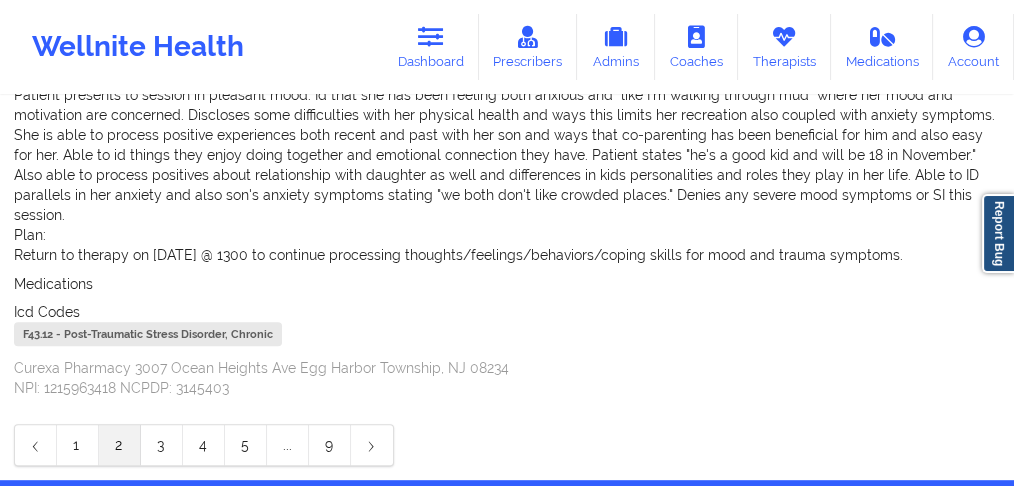 scroll, scrollTop: 1015, scrollLeft: 0, axis: vertical 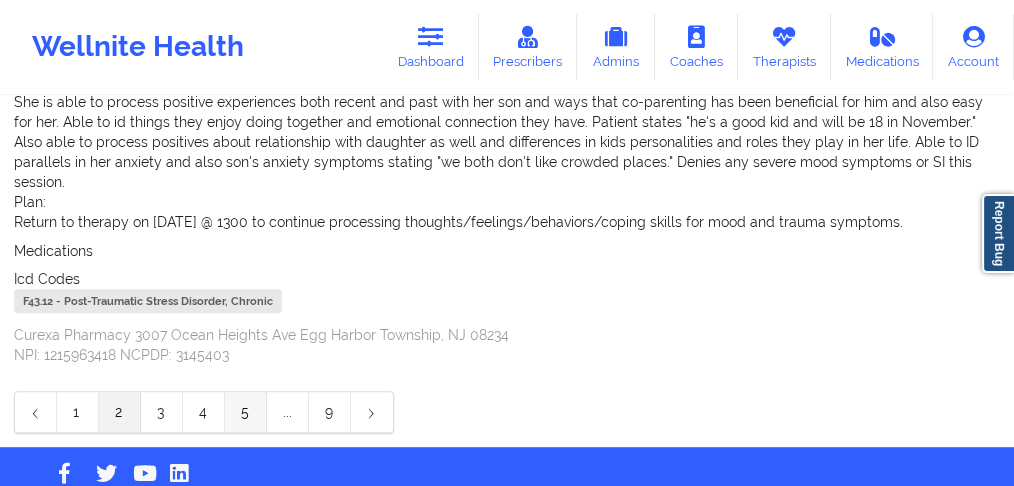 click on "5" at bounding box center [246, 412] 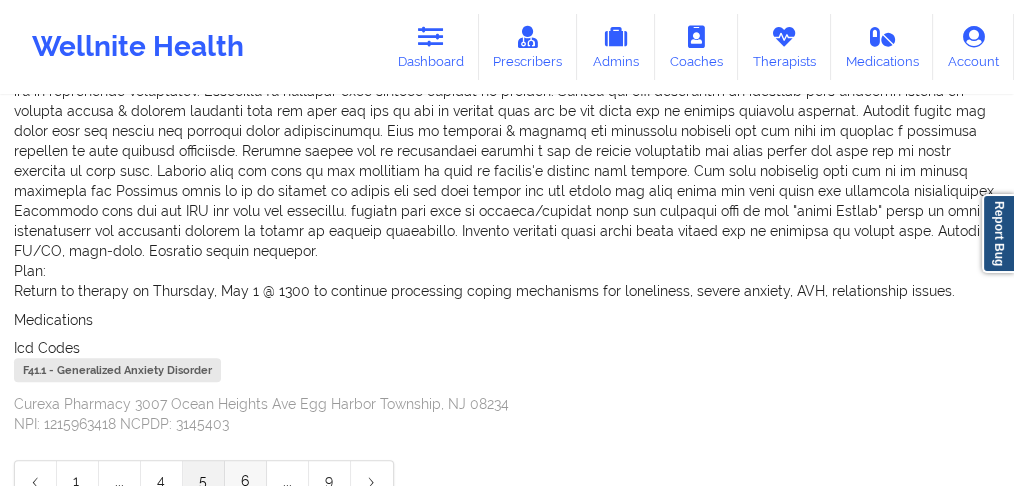 scroll, scrollTop: 941, scrollLeft: 0, axis: vertical 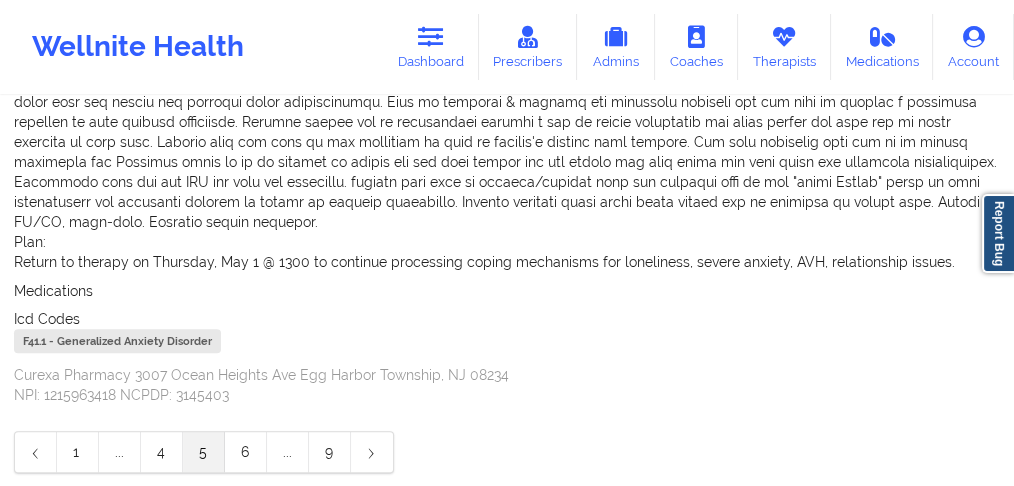 click on "5" at bounding box center [204, 452] 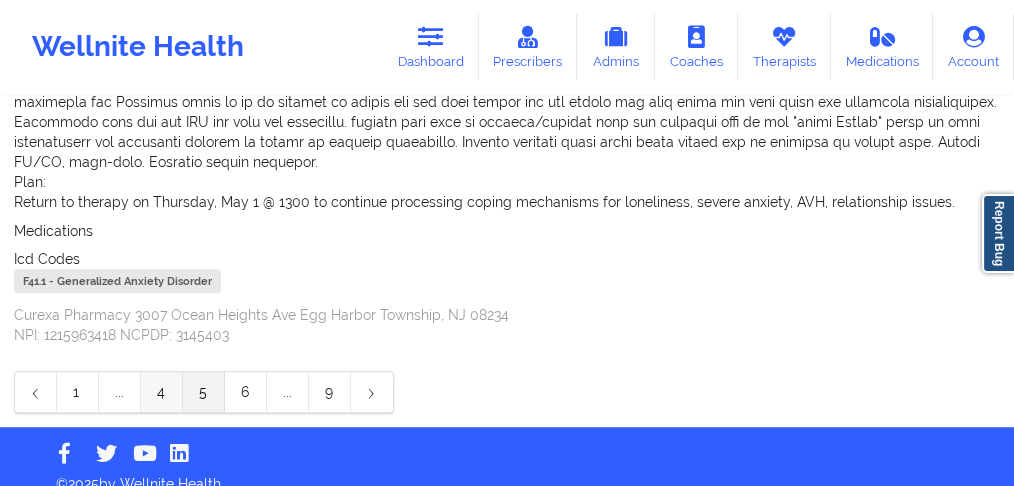 click on "4" at bounding box center (162, 392) 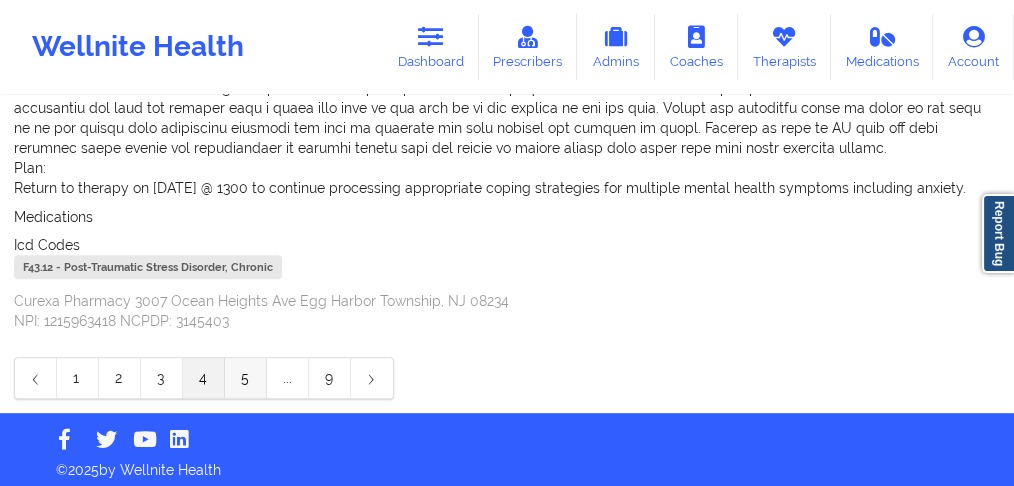 scroll, scrollTop: 1008, scrollLeft: 0, axis: vertical 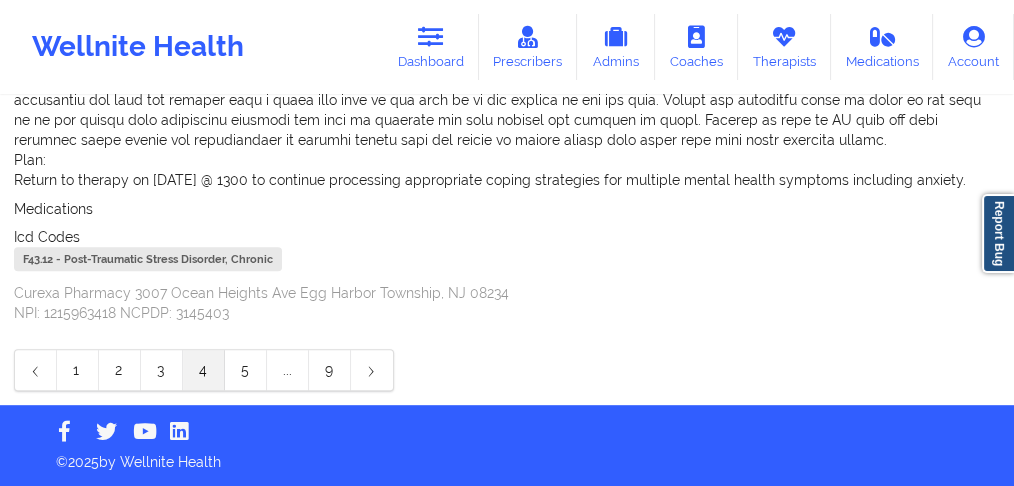 click on "4" at bounding box center [204, 370] 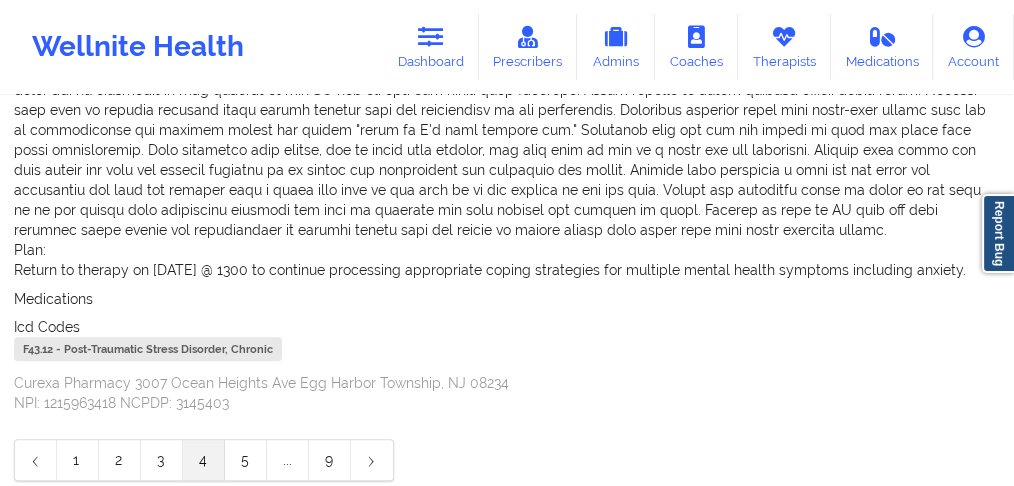 scroll, scrollTop: 941, scrollLeft: 0, axis: vertical 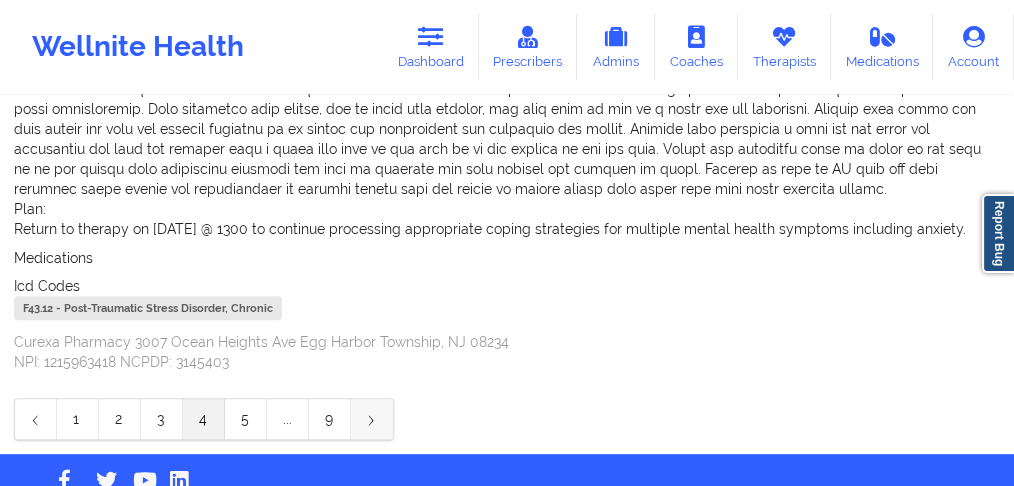 click on "⟩" at bounding box center (372, 419) 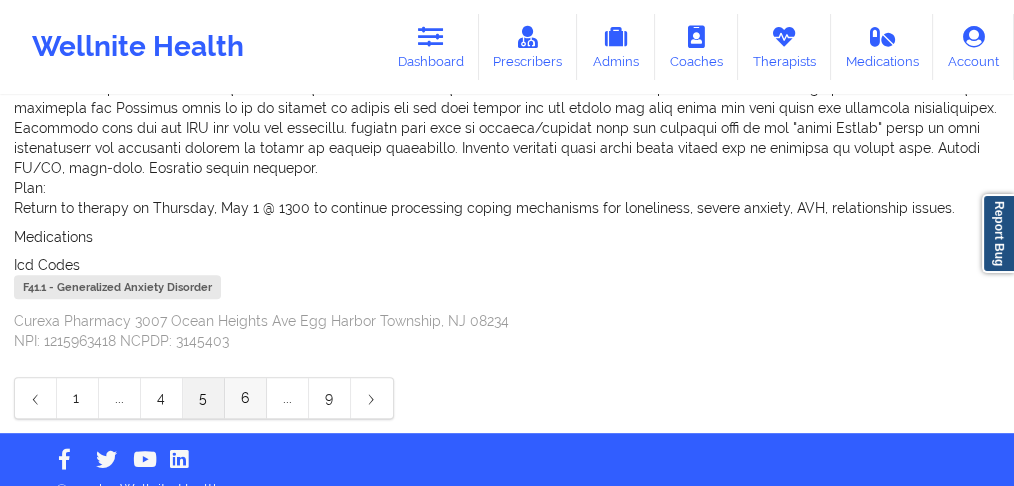 click on "6" at bounding box center (246, 398) 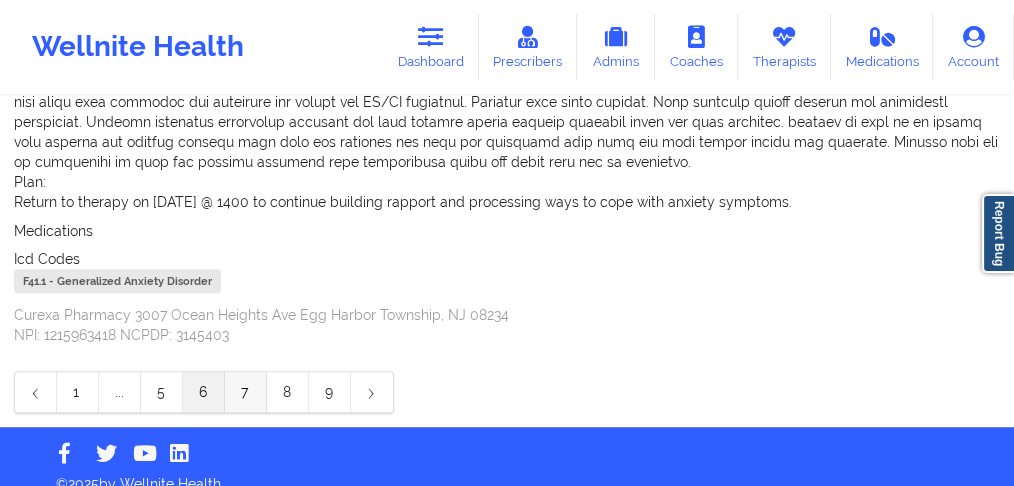 click on "7" at bounding box center [246, 392] 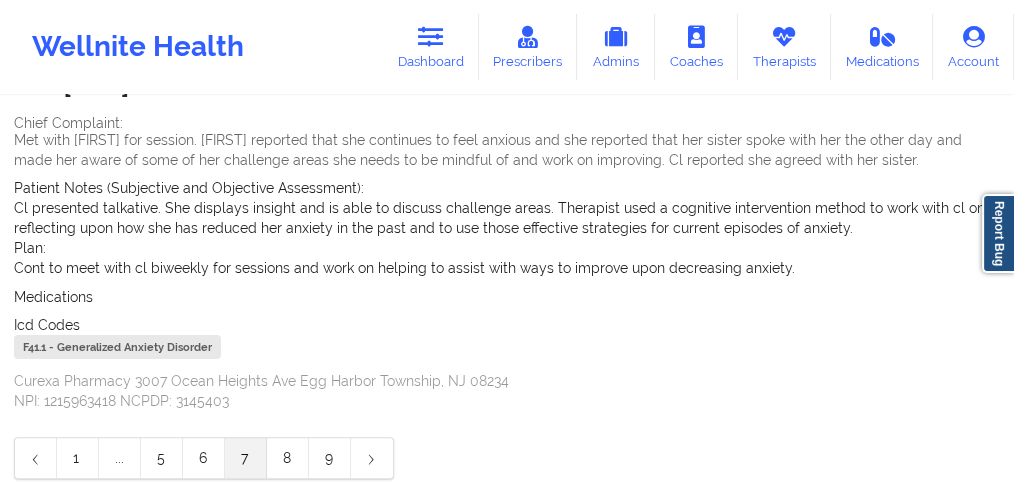 scroll, scrollTop: 613, scrollLeft: 0, axis: vertical 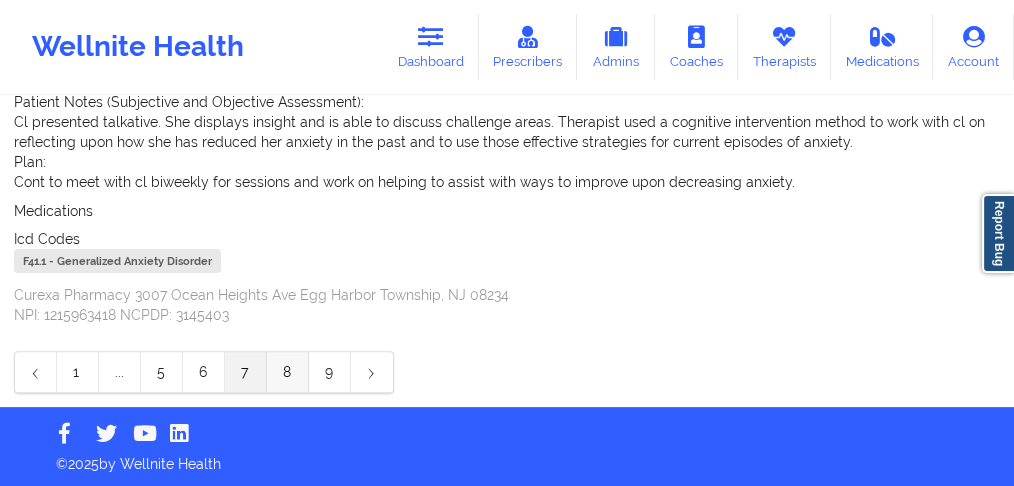 click on "8" at bounding box center [288, 372] 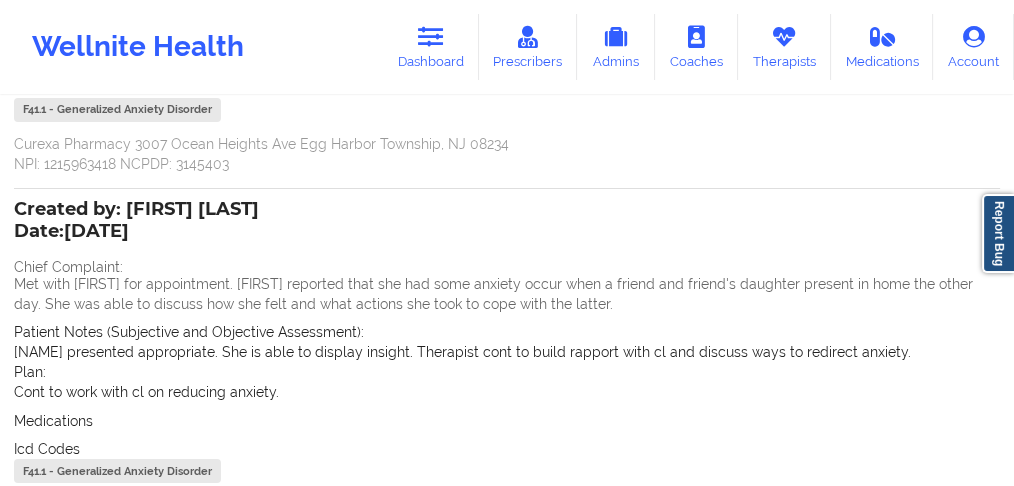 scroll, scrollTop: 346, scrollLeft: 0, axis: vertical 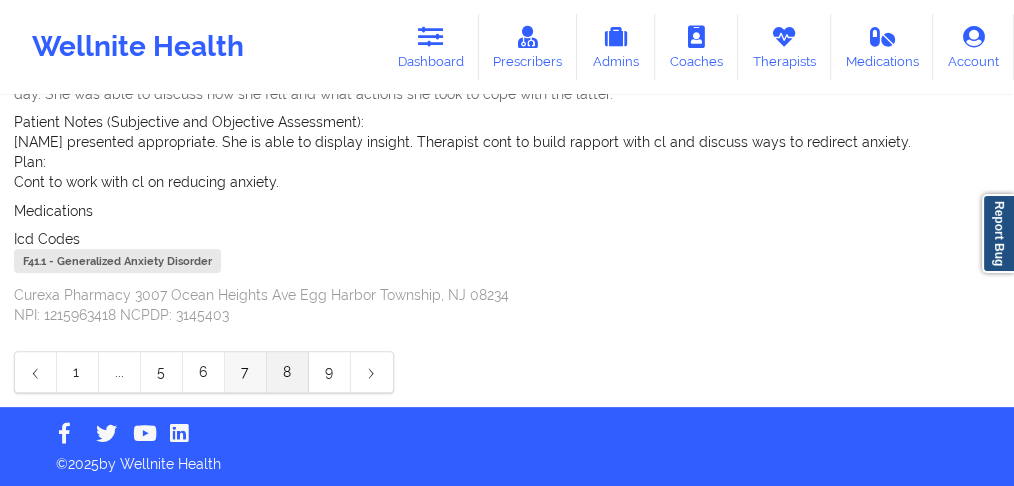 click on "7" at bounding box center (246, 372) 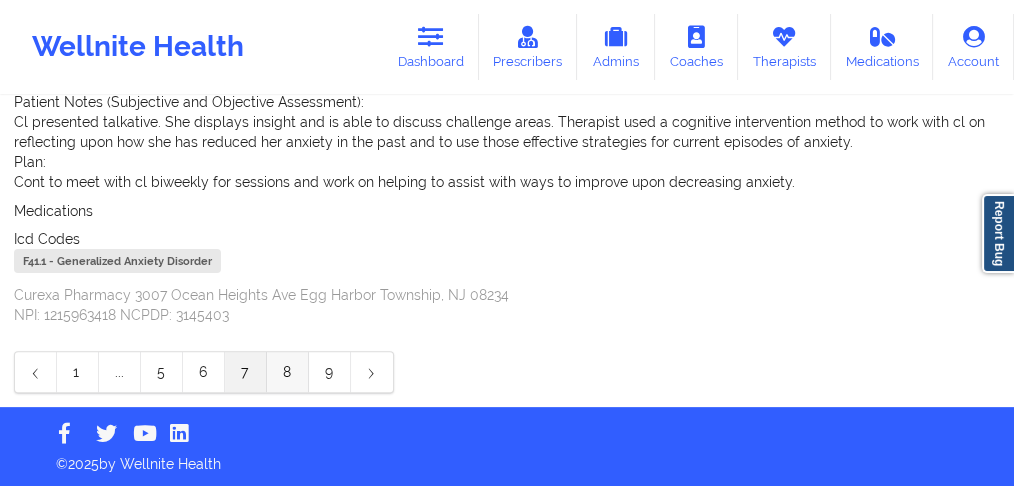 click on "8" at bounding box center (288, 372) 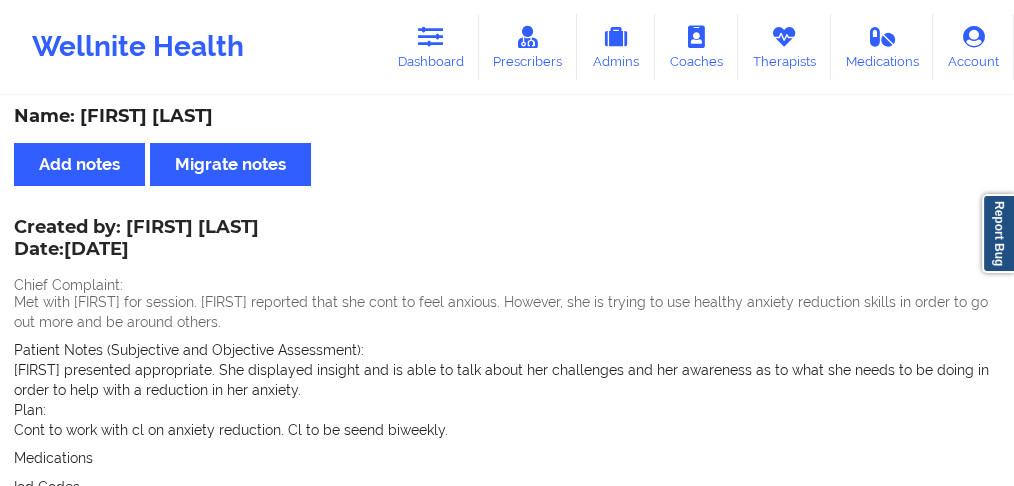 scroll, scrollTop: 0, scrollLeft: 0, axis: both 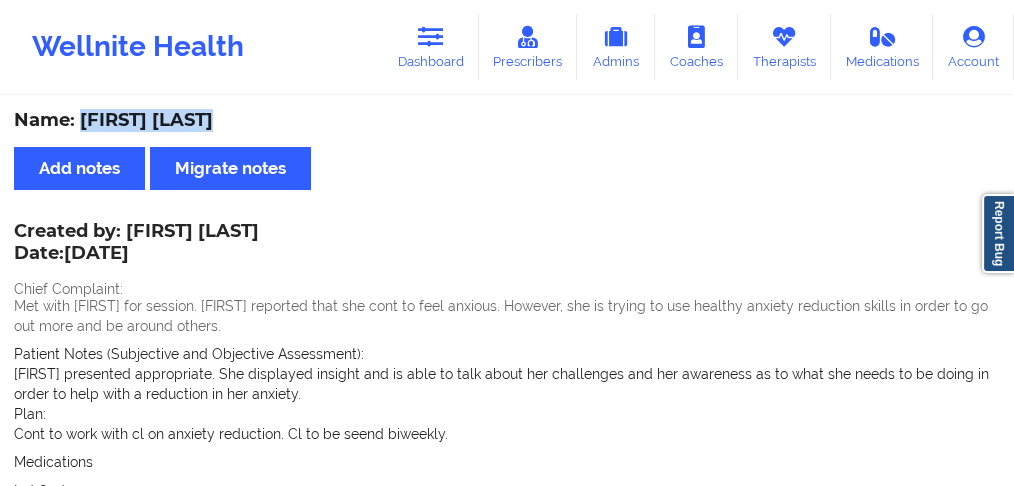 drag, startPoint x: 226, startPoint y: 122, endPoint x: 79, endPoint y: 121, distance: 147.0034 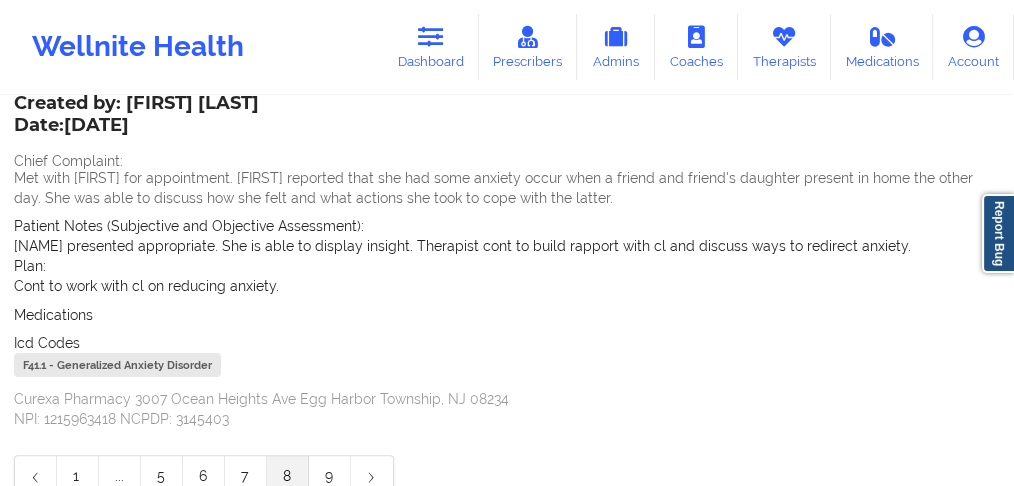 scroll, scrollTop: 613, scrollLeft: 0, axis: vertical 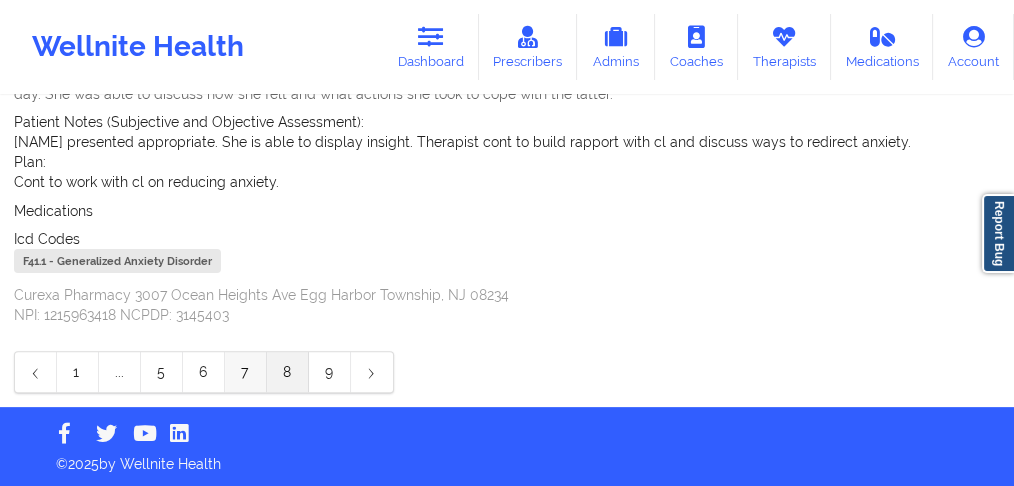 click on "7" at bounding box center [246, 372] 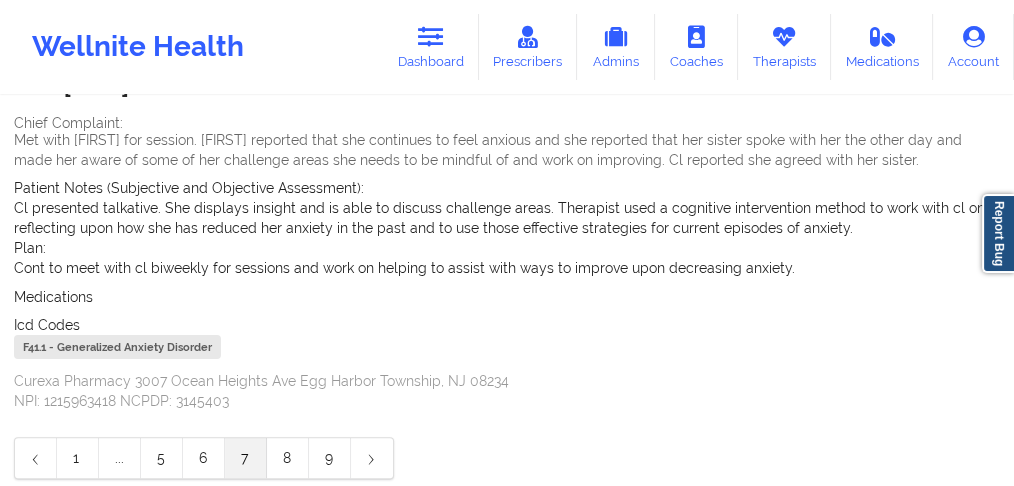 scroll, scrollTop: 413, scrollLeft: 0, axis: vertical 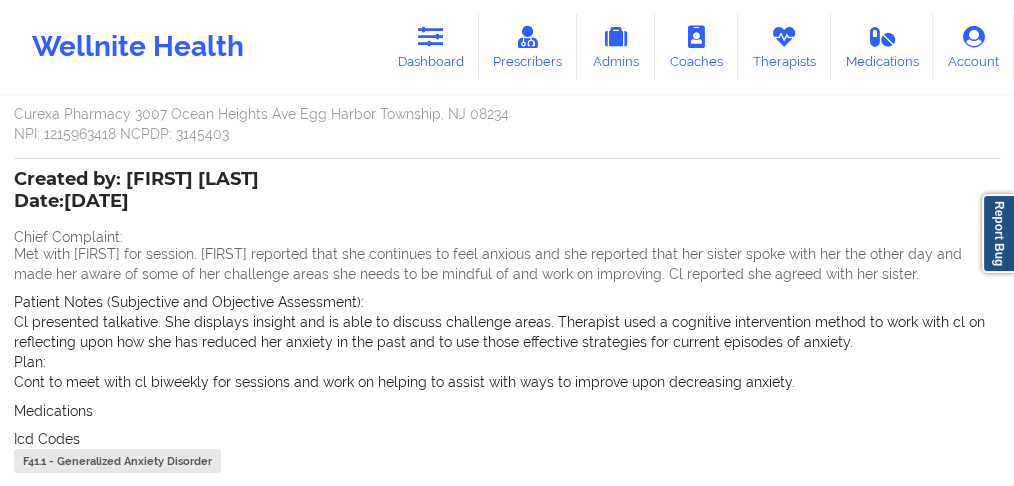drag, startPoint x: 285, startPoint y: 177, endPoint x: 261, endPoint y: 175, distance: 24.083189 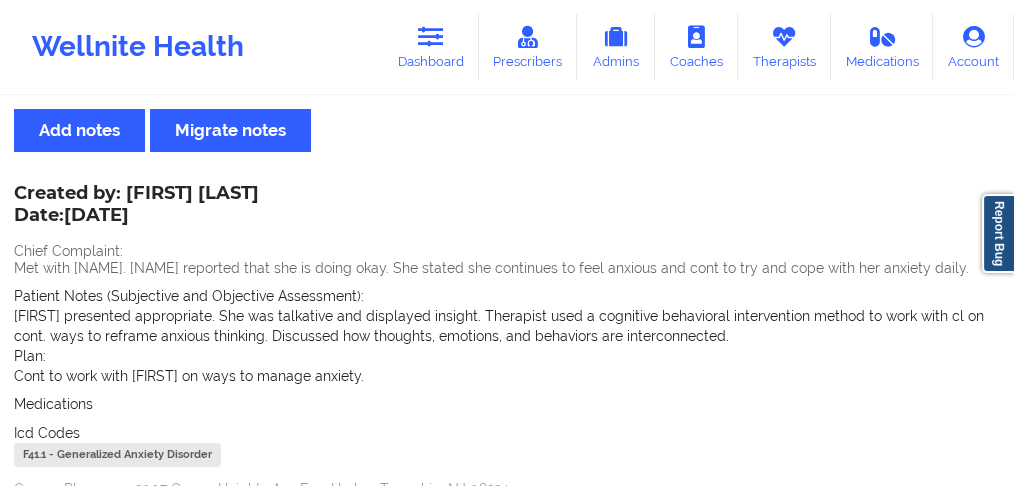scroll, scrollTop: 0, scrollLeft: 0, axis: both 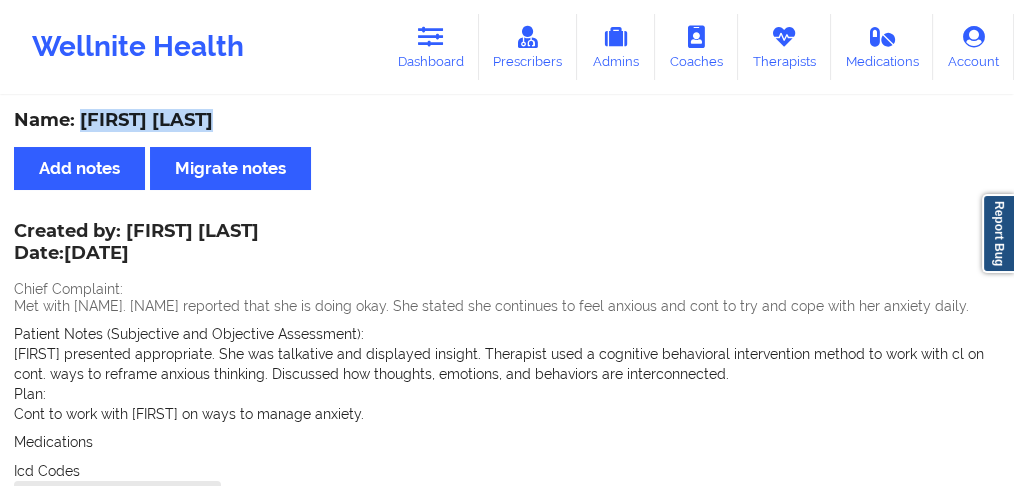drag, startPoint x: 230, startPoint y: 118, endPoint x: 78, endPoint y: 115, distance: 152.0296 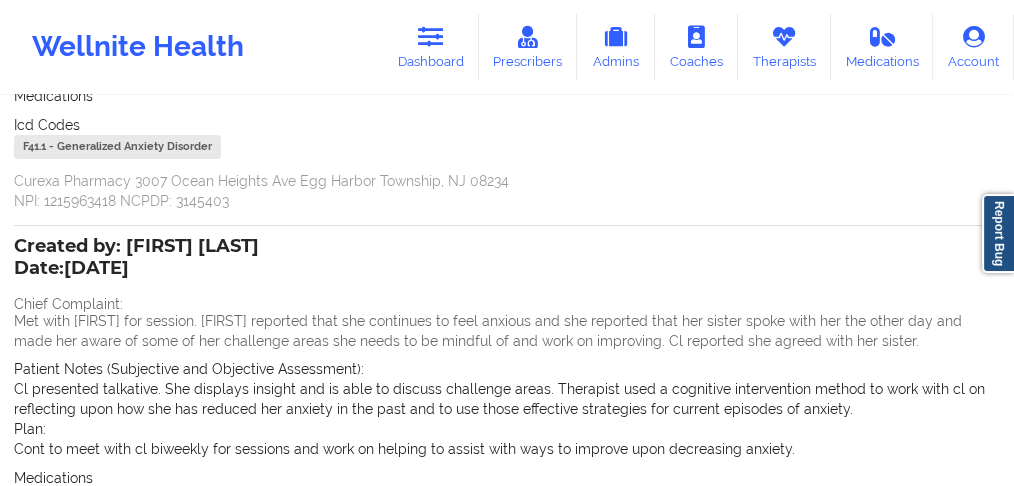 scroll, scrollTop: 400, scrollLeft: 0, axis: vertical 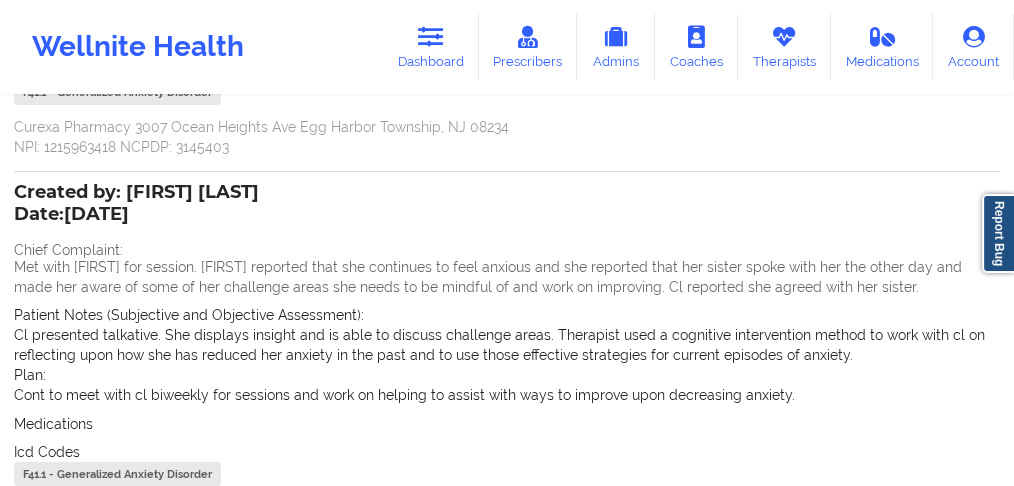 drag, startPoint x: 116, startPoint y: 210, endPoint x: 67, endPoint y: 210, distance: 49 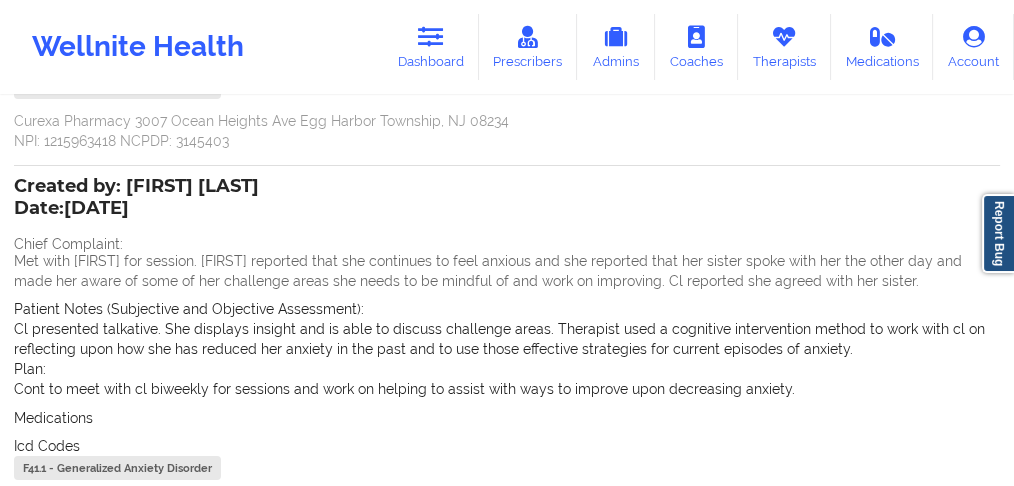 scroll, scrollTop: 400, scrollLeft: 0, axis: vertical 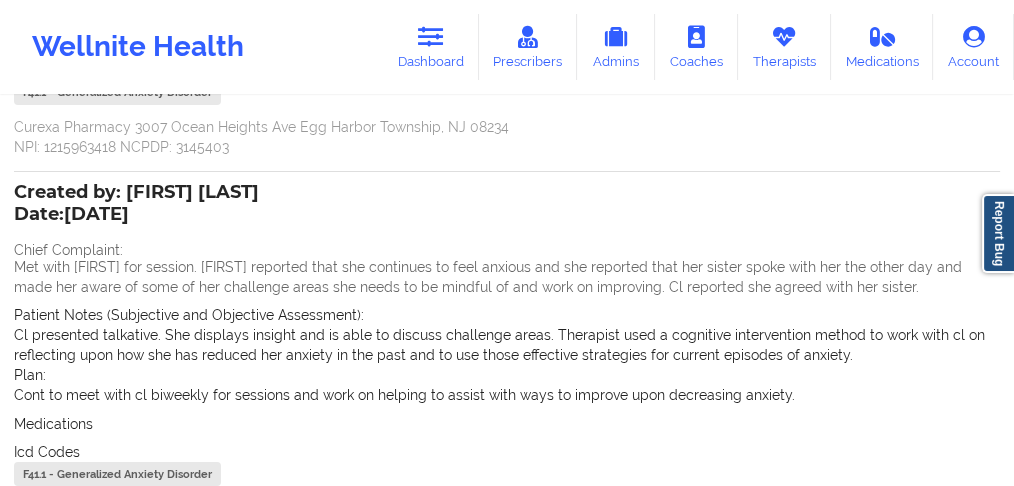 click on "Met with [FIRST] for session. [FIRST] reported that she continues to feel anxious and she reported that her sister spoke with her the other day and made her aware of some of her challenge areas she needs to be mindful of and work on improving. Cl reported she agreed with her sister." at bounding box center [507, 277] 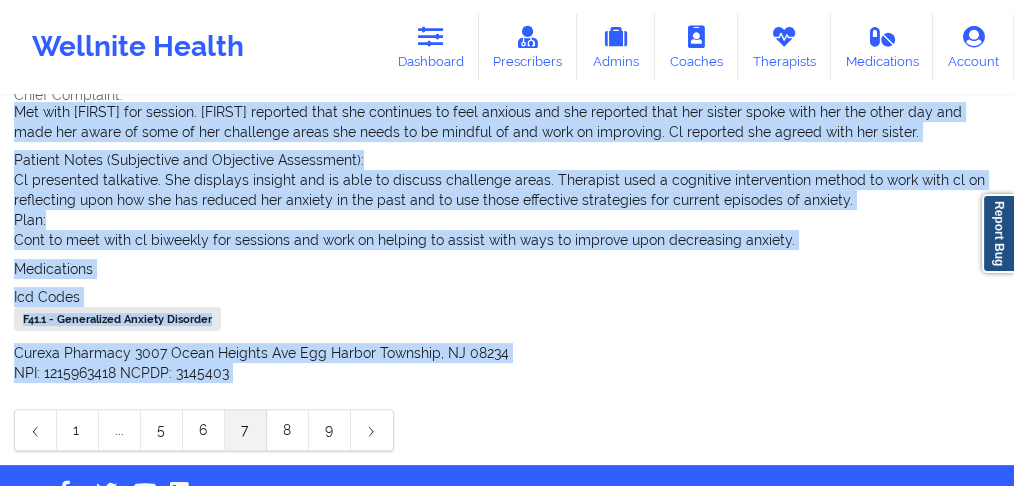 scroll, scrollTop: 566, scrollLeft: 0, axis: vertical 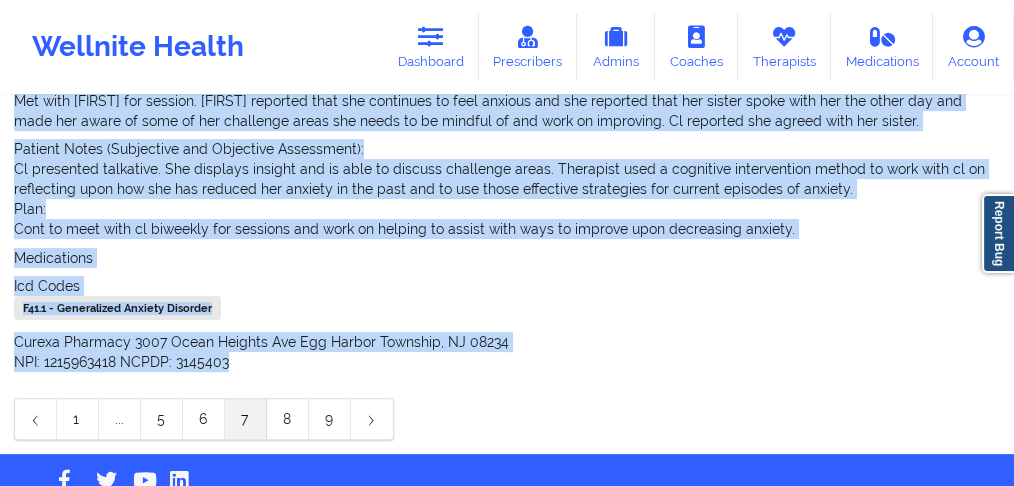 drag, startPoint x: 18, startPoint y: 264, endPoint x: 233, endPoint y: 357, distance: 234.252 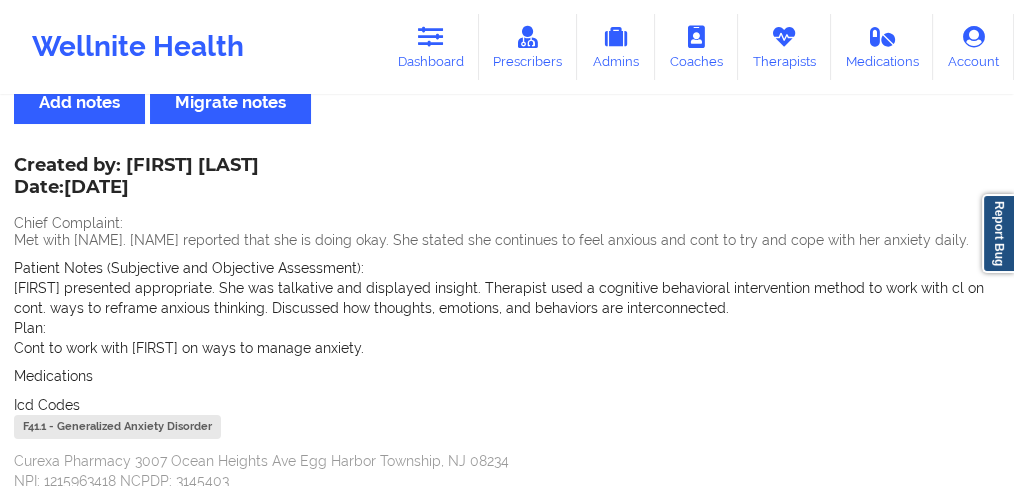 scroll, scrollTop: 133, scrollLeft: 0, axis: vertical 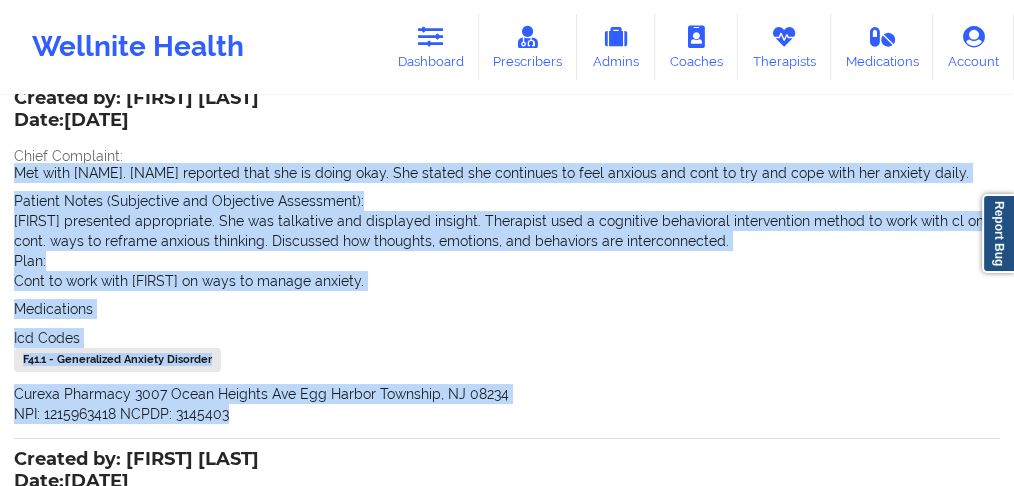 drag, startPoint x: 177, startPoint y: 402, endPoint x: 5, endPoint y: 172, distance: 287.2003 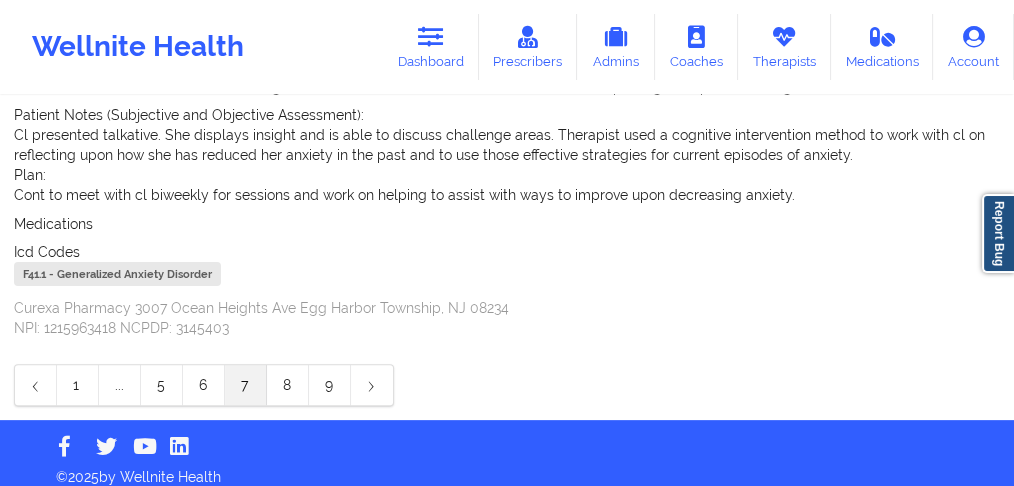 scroll, scrollTop: 613, scrollLeft: 0, axis: vertical 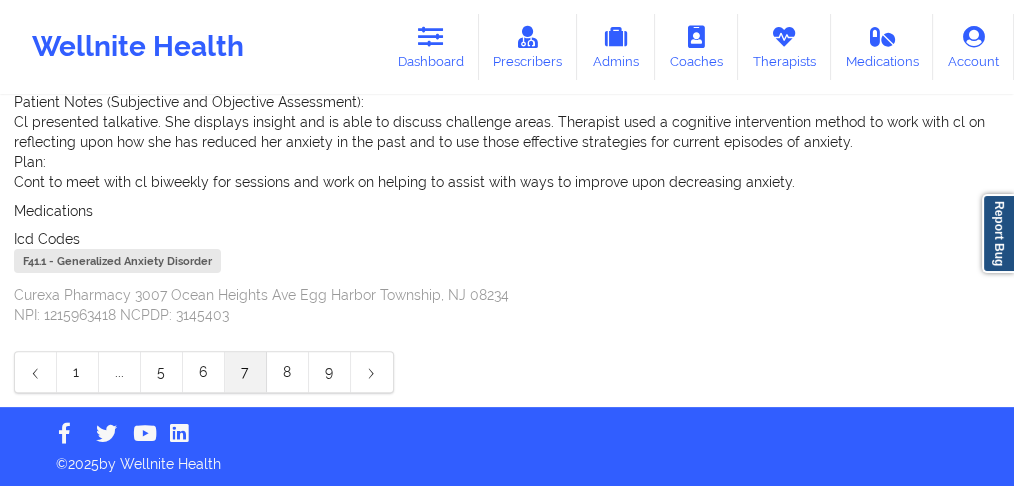click on "6" at bounding box center [204, 372] 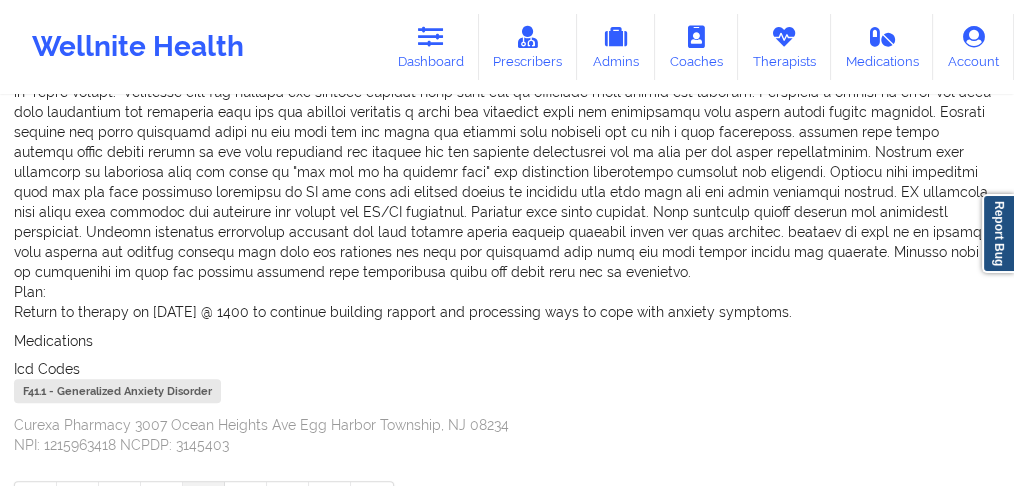 scroll, scrollTop: 1174, scrollLeft: 0, axis: vertical 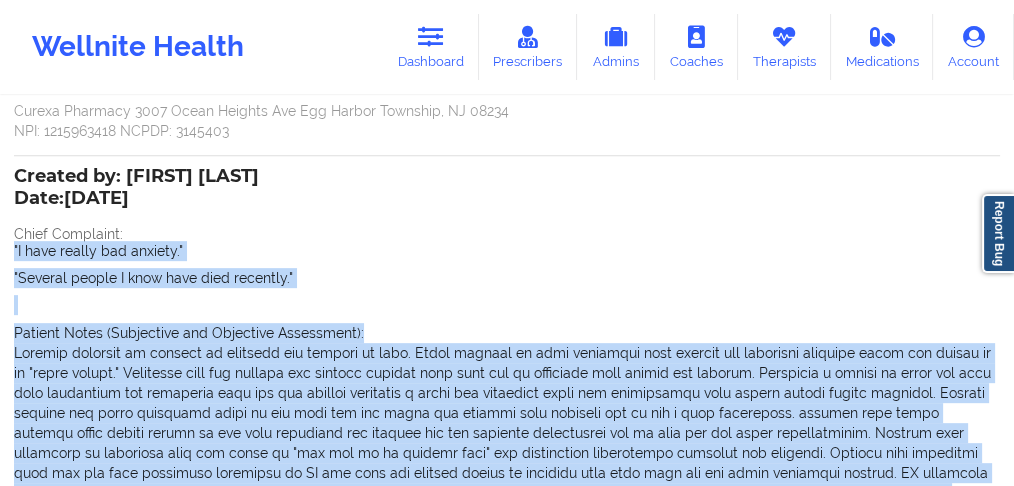 drag, startPoint x: 33, startPoint y: 303, endPoint x: 4, endPoint y: 226, distance: 82.28001 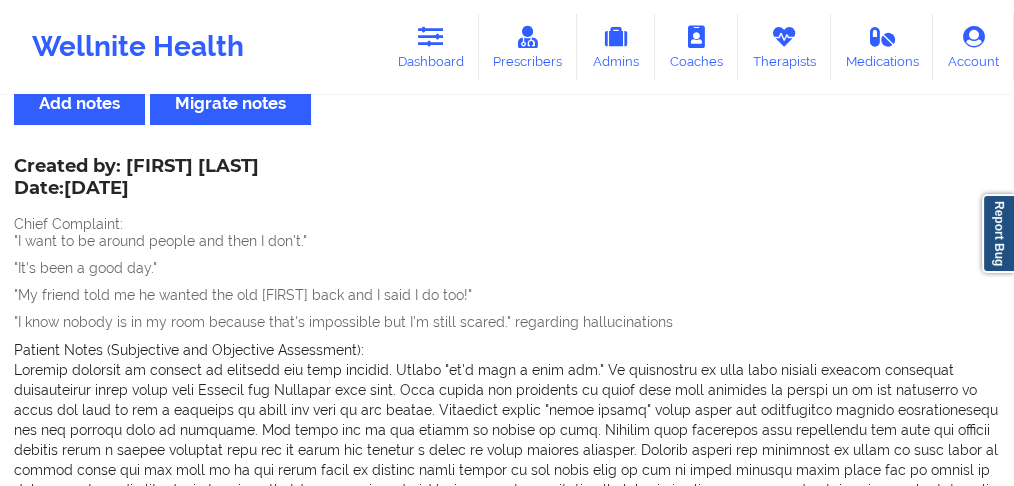 scroll, scrollTop: 133, scrollLeft: 0, axis: vertical 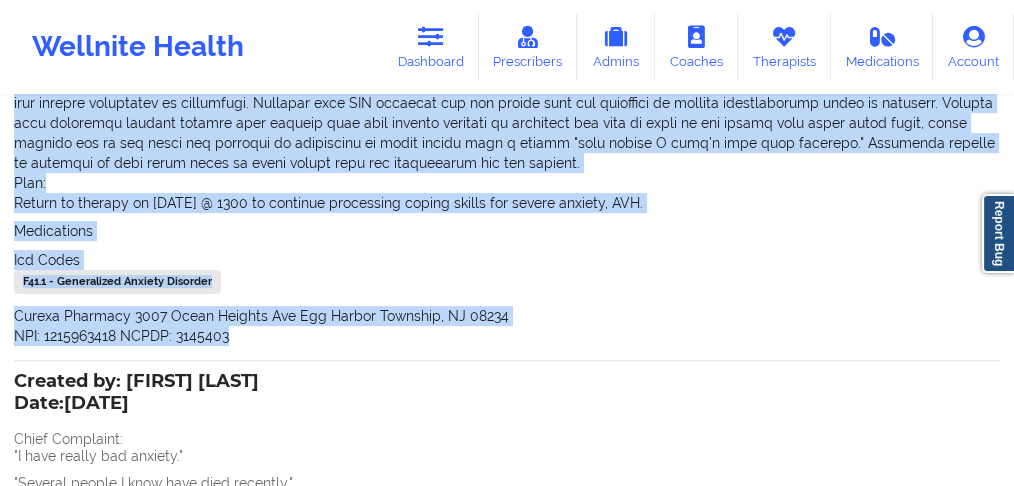drag, startPoint x: 8, startPoint y: 177, endPoint x: 303, endPoint y: 328, distance: 331.40005 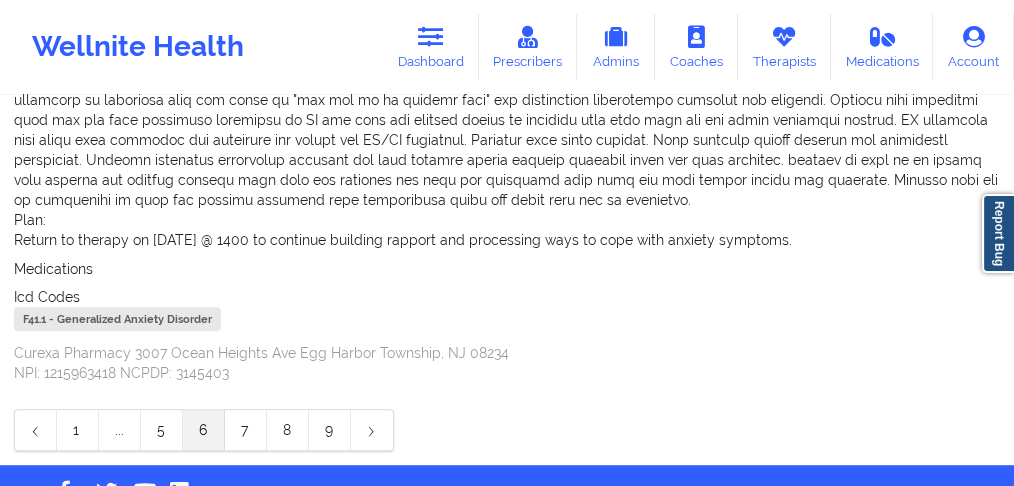scroll, scrollTop: 1188, scrollLeft: 0, axis: vertical 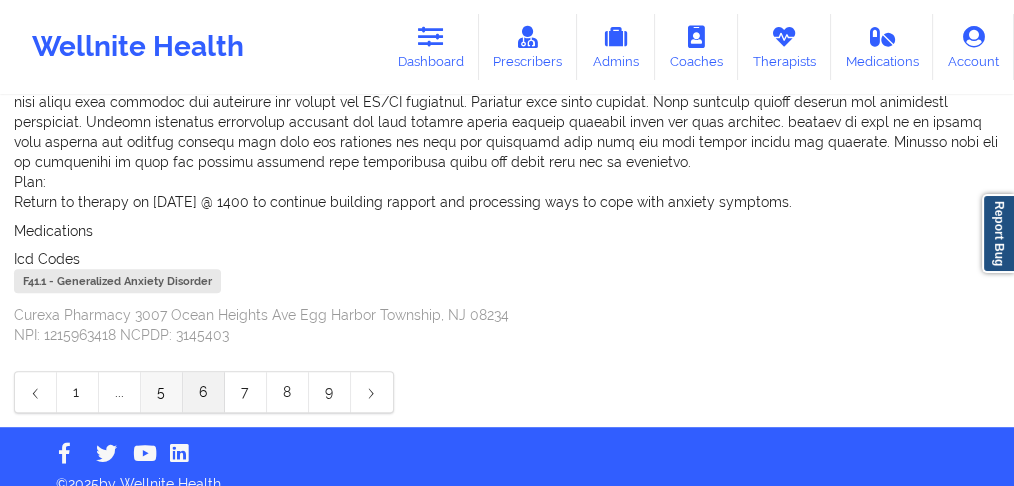 click on "5" at bounding box center (162, 392) 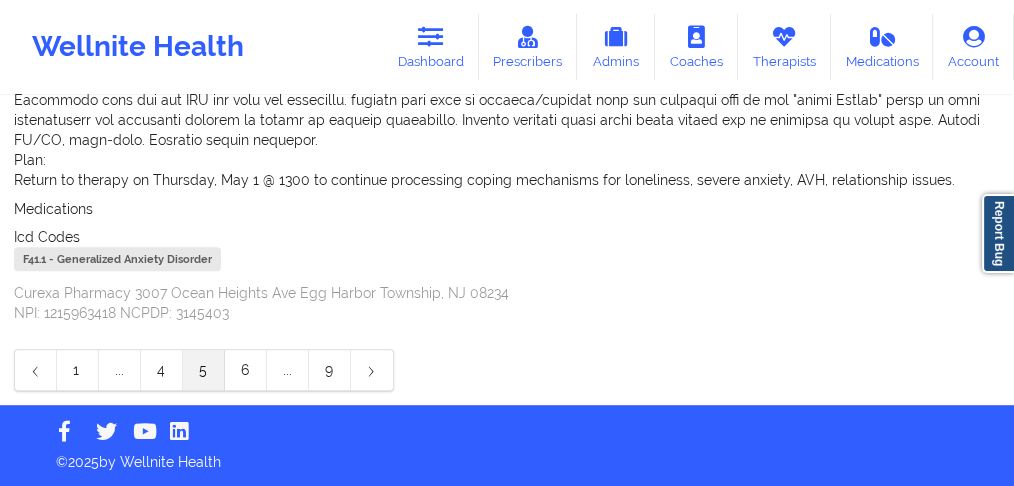 scroll, scrollTop: 1001, scrollLeft: 0, axis: vertical 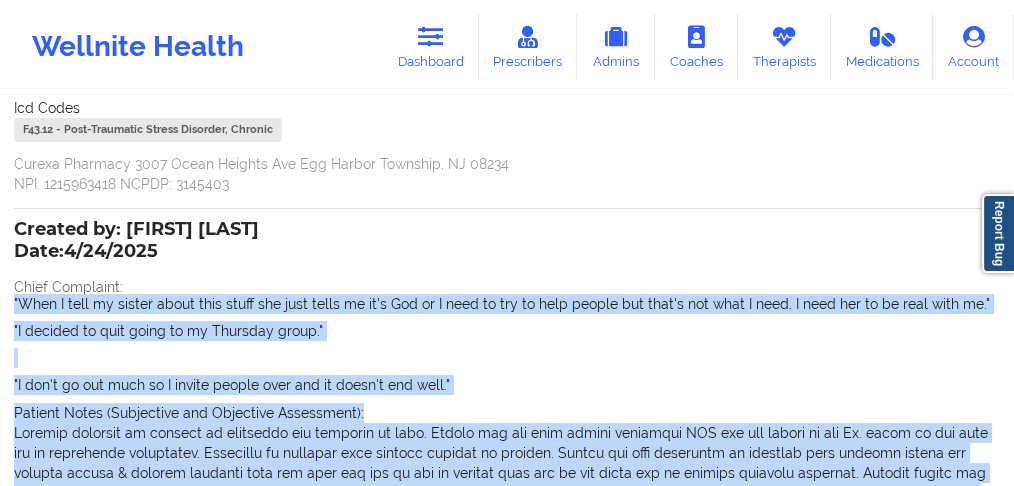 drag, startPoint x: 121, startPoint y: 304, endPoint x: 8, endPoint y: 307, distance: 113.03982 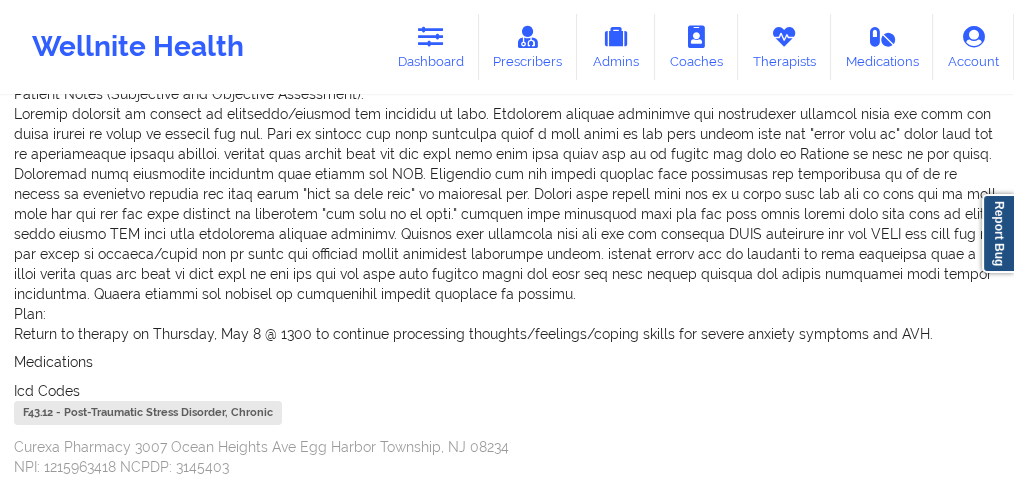 scroll, scrollTop: 350, scrollLeft: 0, axis: vertical 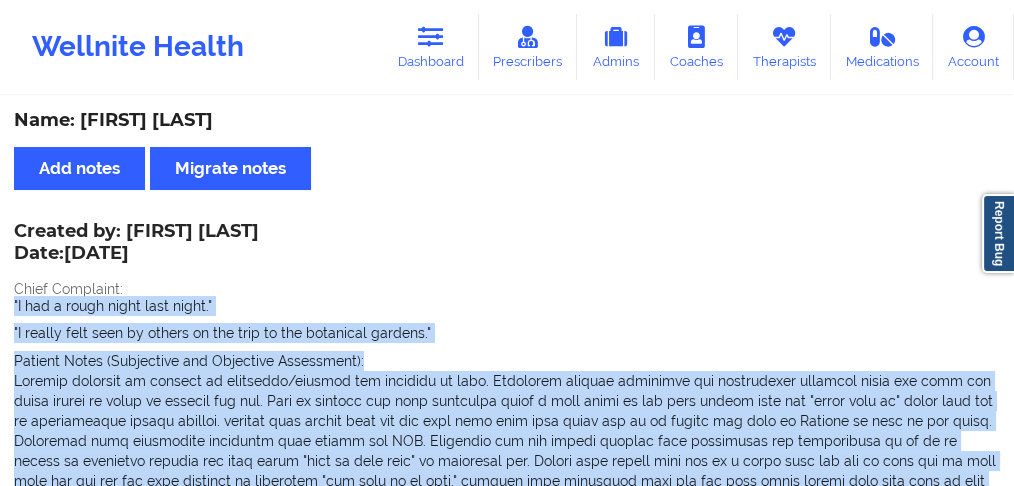 drag, startPoint x: 56, startPoint y: 353, endPoint x: 0, endPoint y: 304, distance: 74.41102 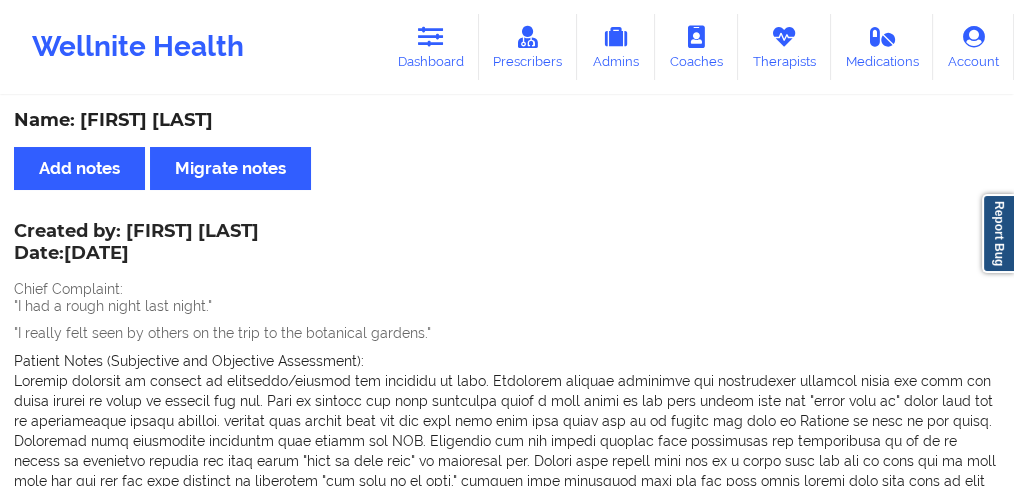 drag, startPoint x: 473, startPoint y: 210, endPoint x: 418, endPoint y: 231, distance: 58.872746 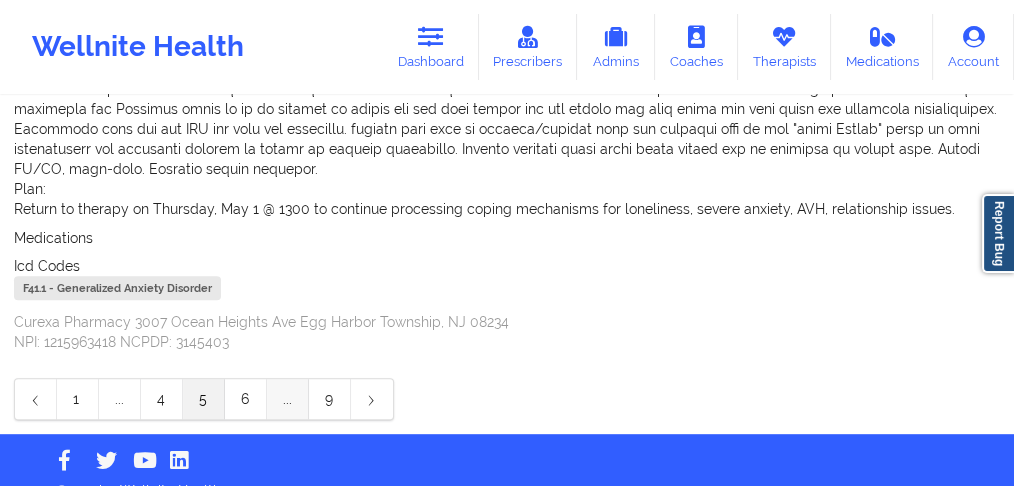 scroll, scrollTop: 1001, scrollLeft: 0, axis: vertical 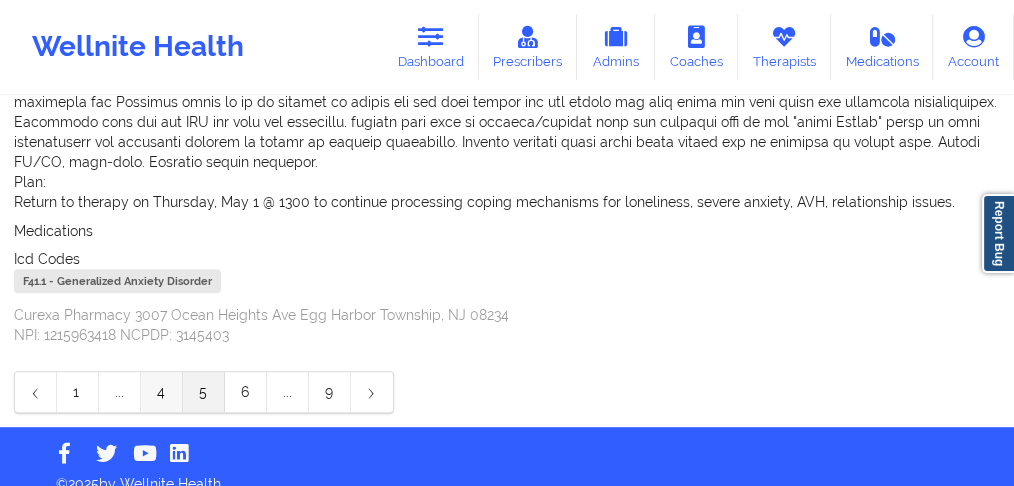 click on "4" at bounding box center (162, 392) 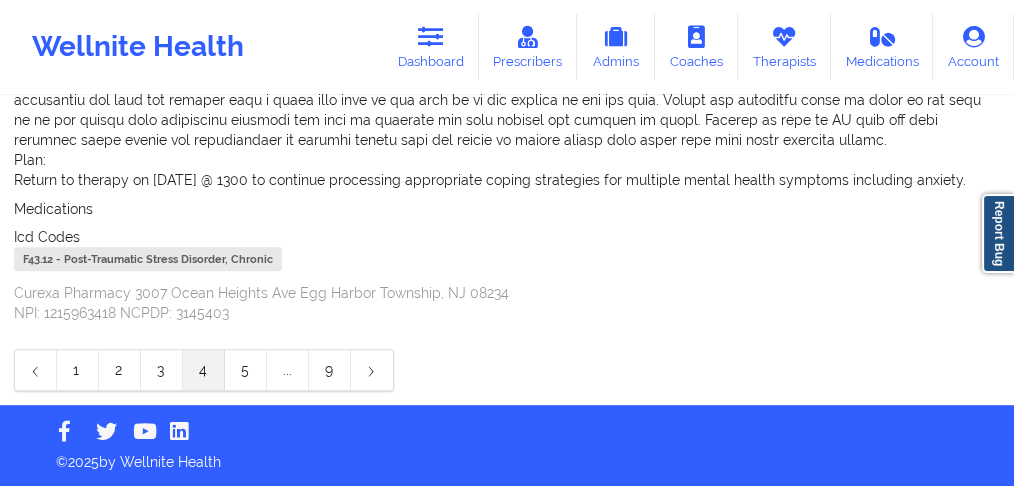 scroll, scrollTop: 1008, scrollLeft: 0, axis: vertical 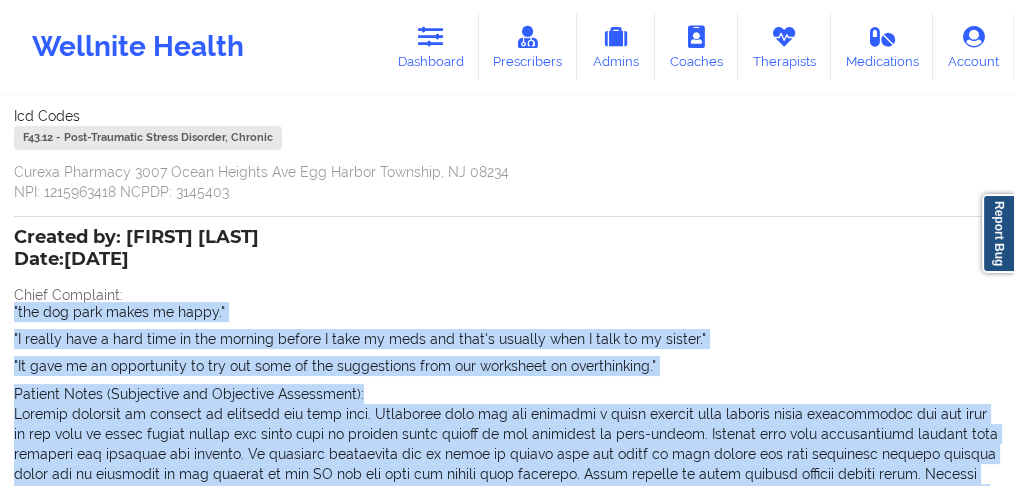 drag, startPoint x: 236, startPoint y: 319, endPoint x: 0, endPoint y: 302, distance: 236.6115 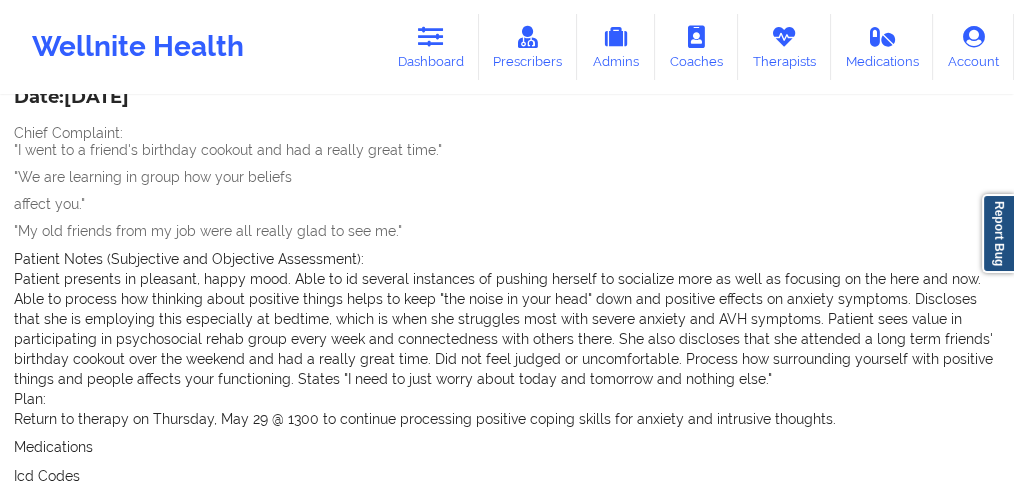 scroll, scrollTop: 50, scrollLeft: 0, axis: vertical 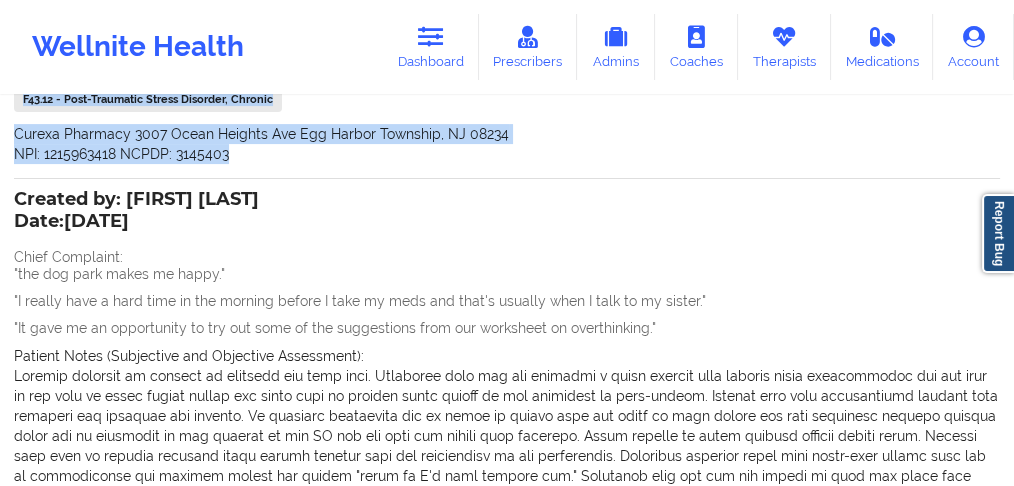 drag, startPoint x: 6, startPoint y: 255, endPoint x: 242, endPoint y: 148, distance: 259.12354 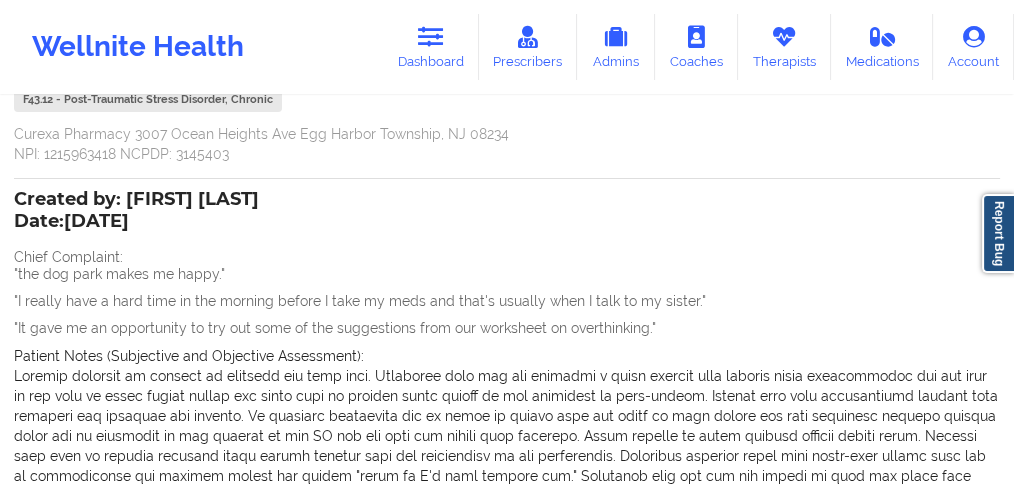 drag, startPoint x: 53, startPoint y: 332, endPoint x: 204, endPoint y: 370, distance: 155.70805 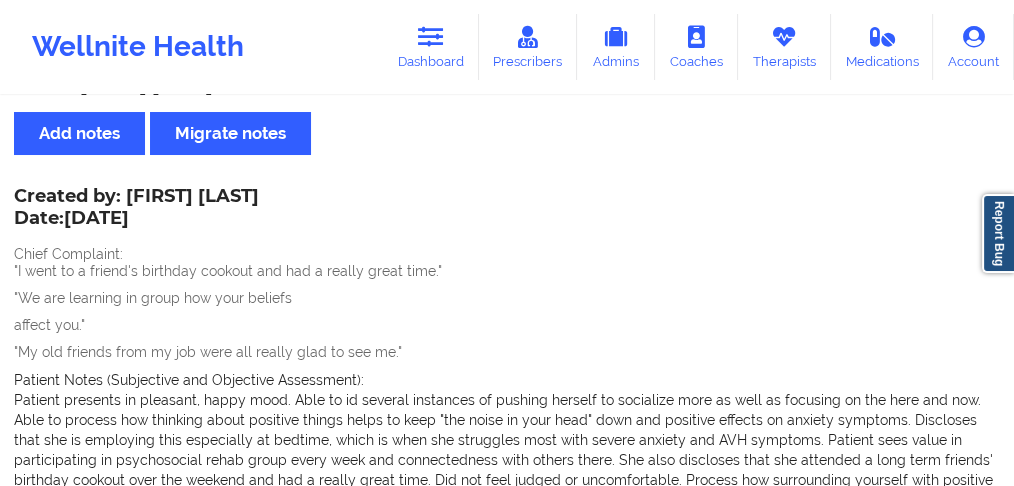 scroll, scrollTop: 0, scrollLeft: 0, axis: both 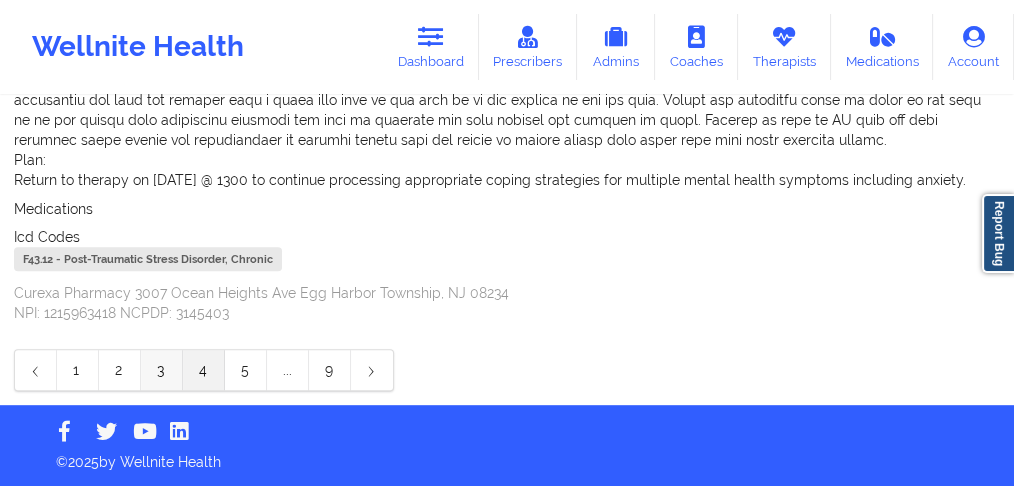 click on "3" at bounding box center (162, 370) 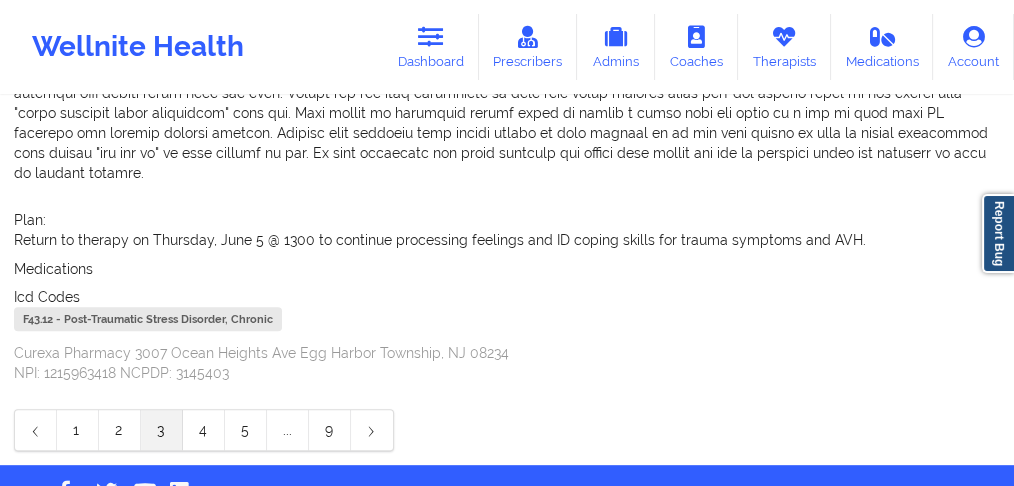 scroll, scrollTop: 914, scrollLeft: 0, axis: vertical 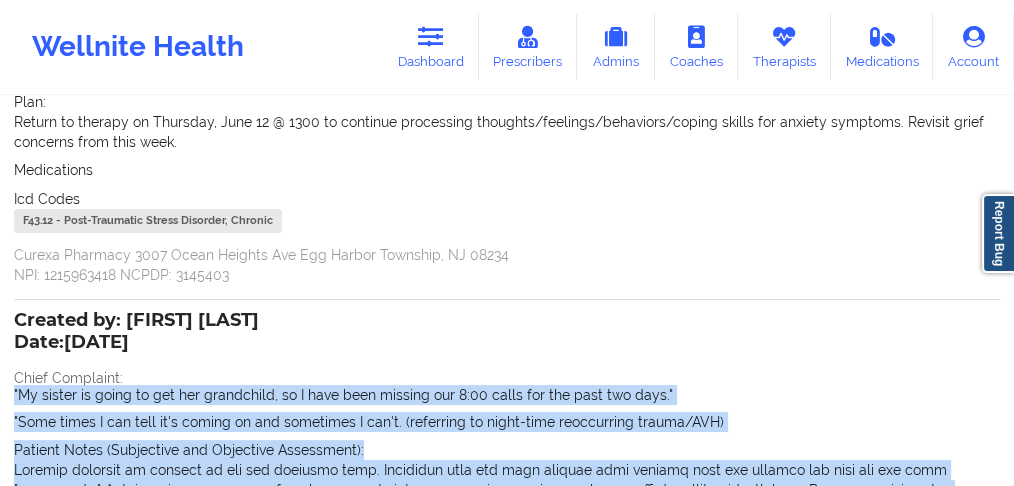 drag, startPoint x: 201, startPoint y: 322, endPoint x: 0, endPoint y: 390, distance: 212.19095 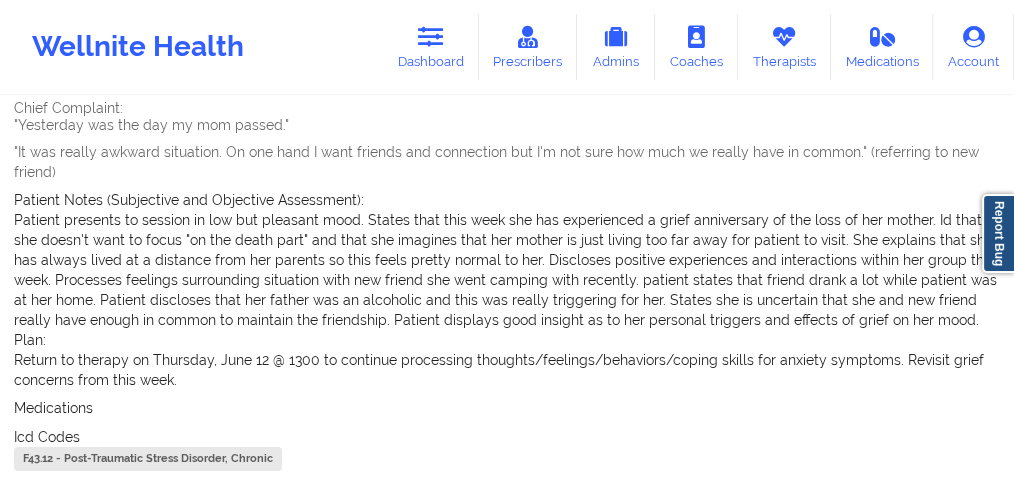 scroll, scrollTop: 286, scrollLeft: 0, axis: vertical 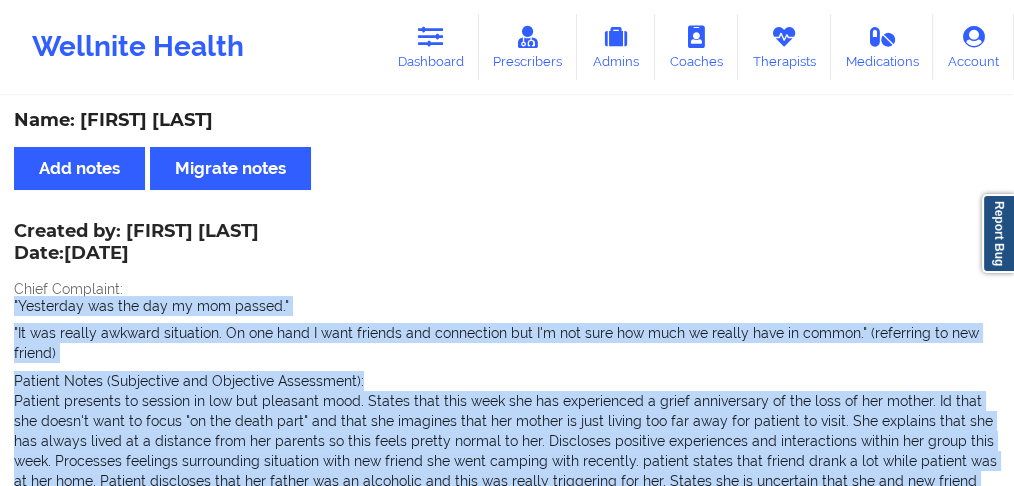 drag, startPoint x: 235, startPoint y: 409, endPoint x: 0, endPoint y: 297, distance: 260.3248 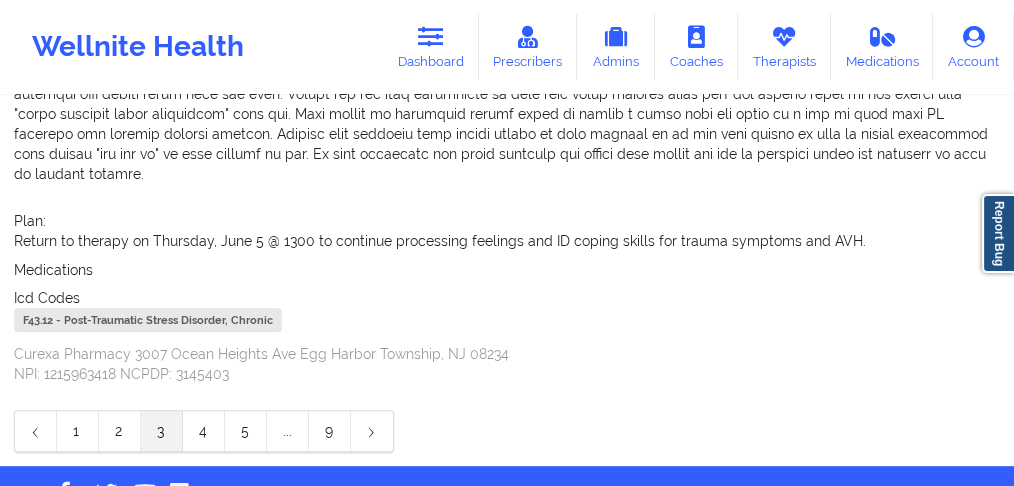 scroll, scrollTop: 914, scrollLeft: 0, axis: vertical 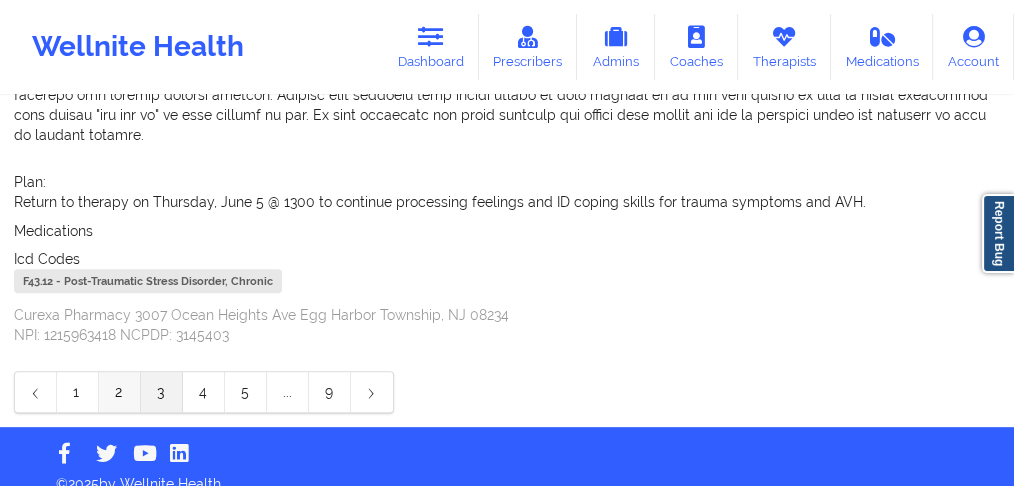 click on "2" at bounding box center [120, 392] 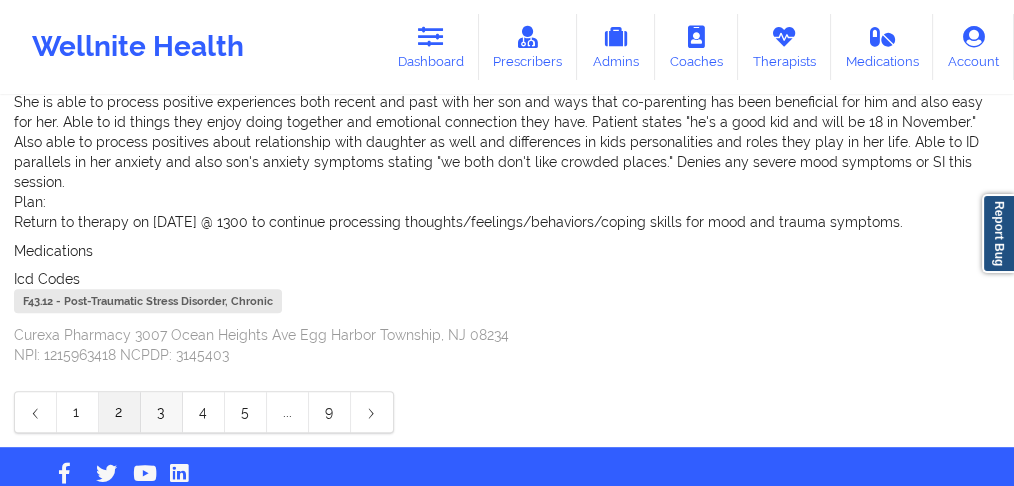 click on "3" at bounding box center [162, 412] 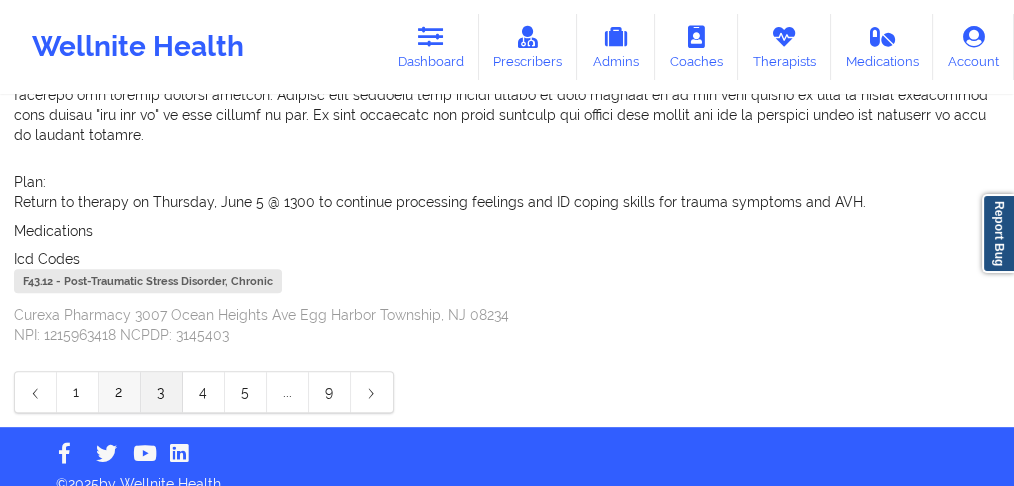 click on "2" at bounding box center [120, 392] 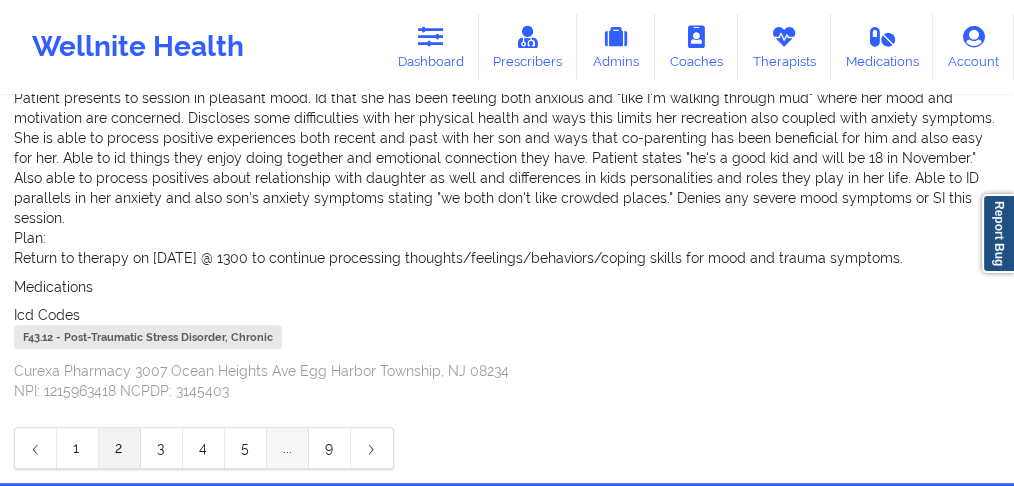 scroll, scrollTop: 1015, scrollLeft: 0, axis: vertical 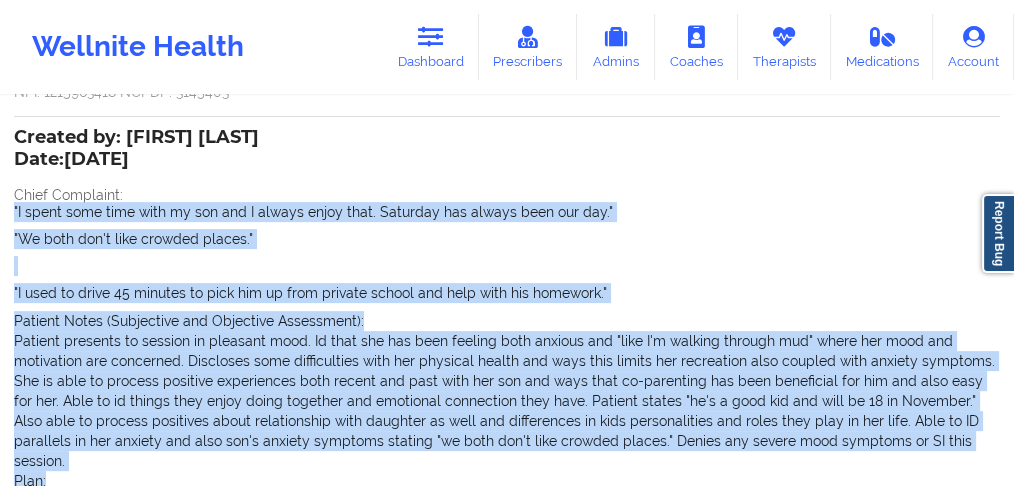 drag, startPoint x: 244, startPoint y: 328, endPoint x: 0, endPoint y: 192, distance: 279.34207 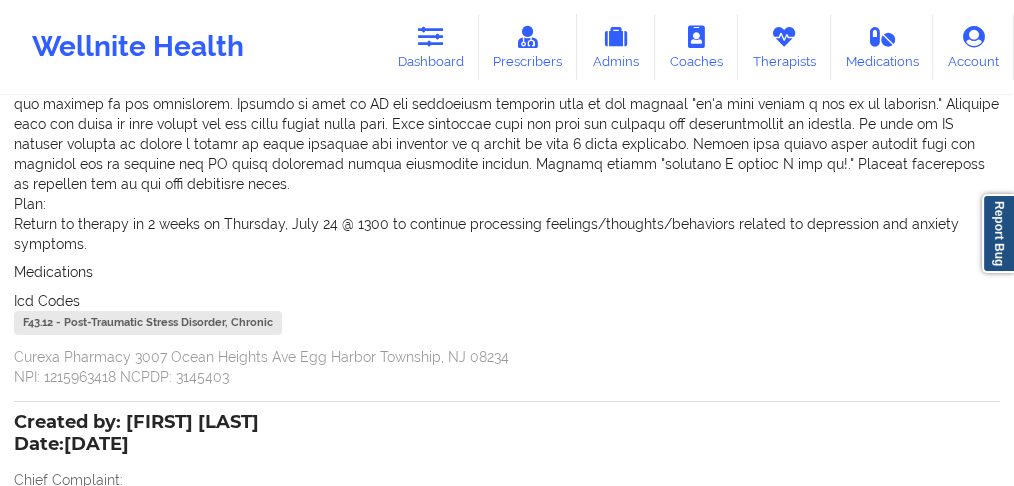 scroll, scrollTop: 466, scrollLeft: 0, axis: vertical 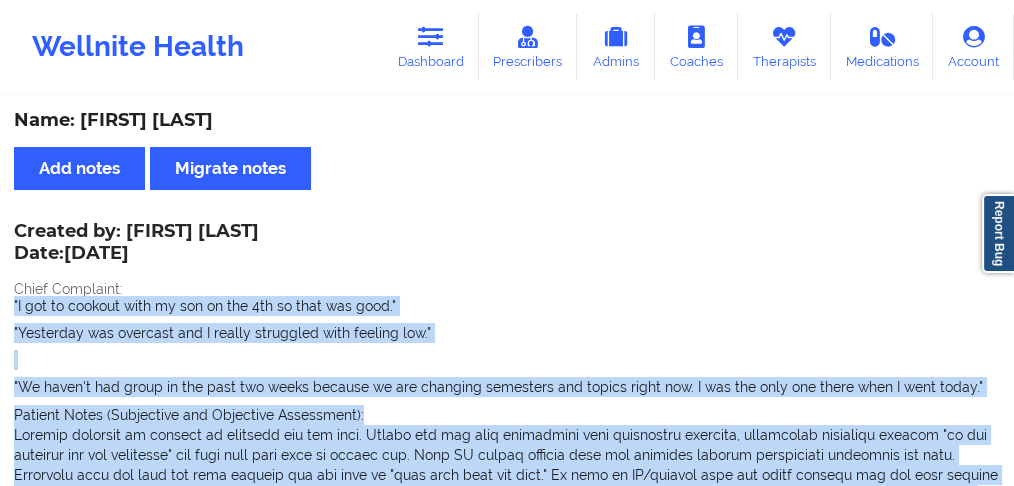 drag, startPoint x: 190, startPoint y: 340, endPoint x: 0, endPoint y: 301, distance: 193.96133 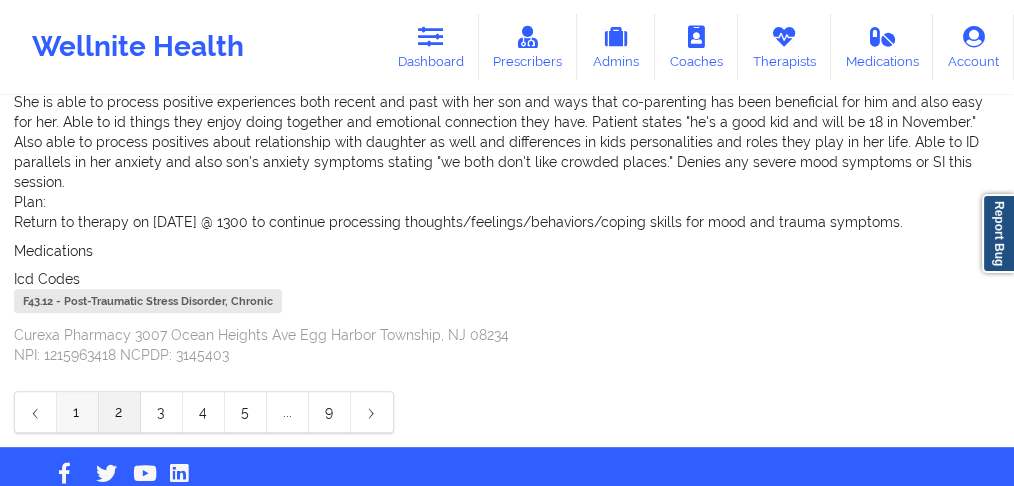 click on "1" at bounding box center [78, 412] 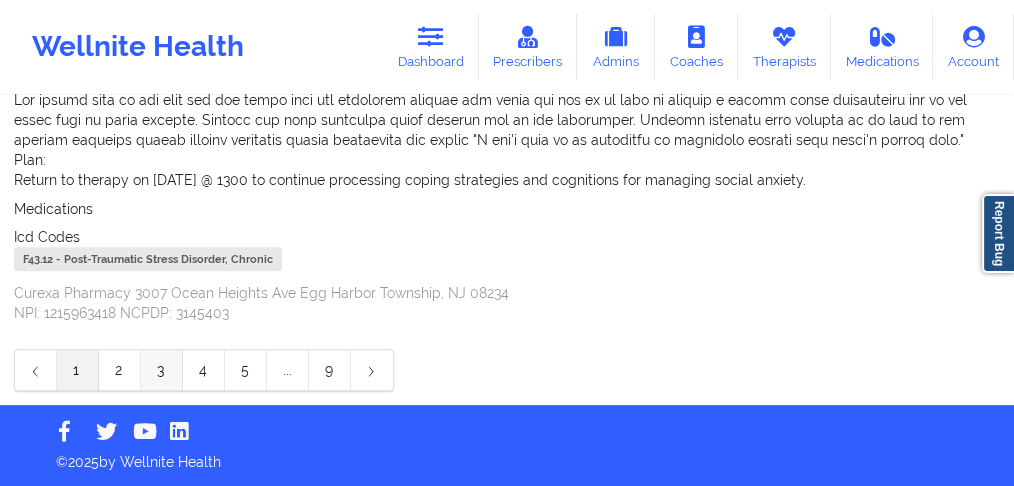 scroll, scrollTop: 848, scrollLeft: 0, axis: vertical 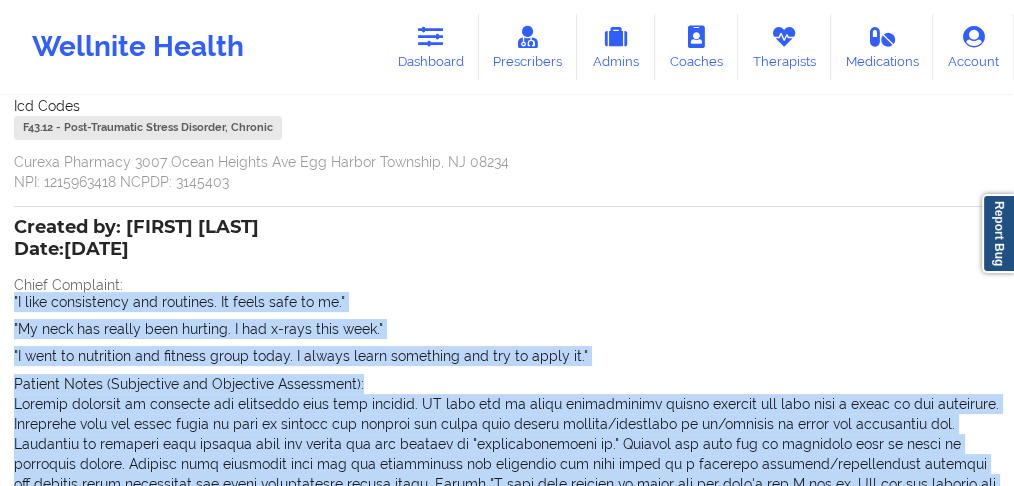 drag, startPoint x: 248, startPoint y: 346, endPoint x: 1, endPoint y: 308, distance: 249.90598 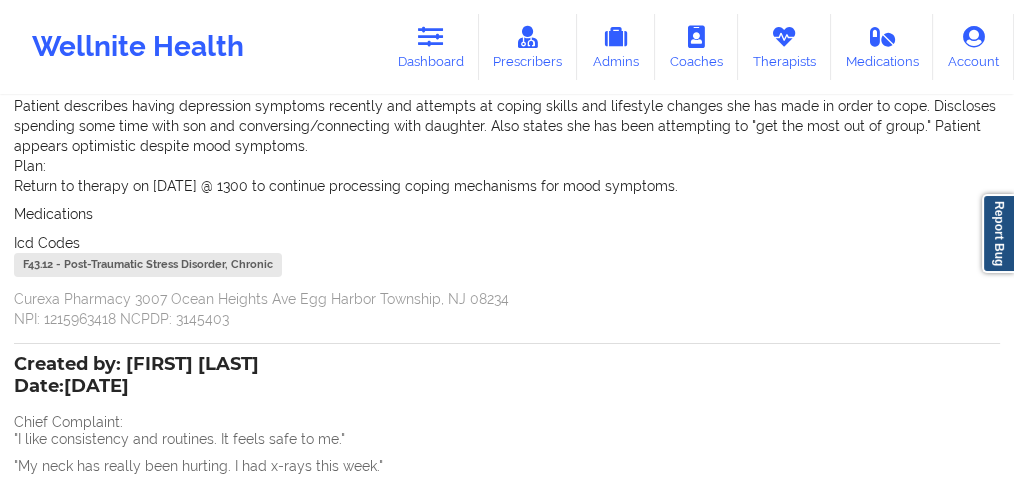 scroll, scrollTop: 400, scrollLeft: 0, axis: vertical 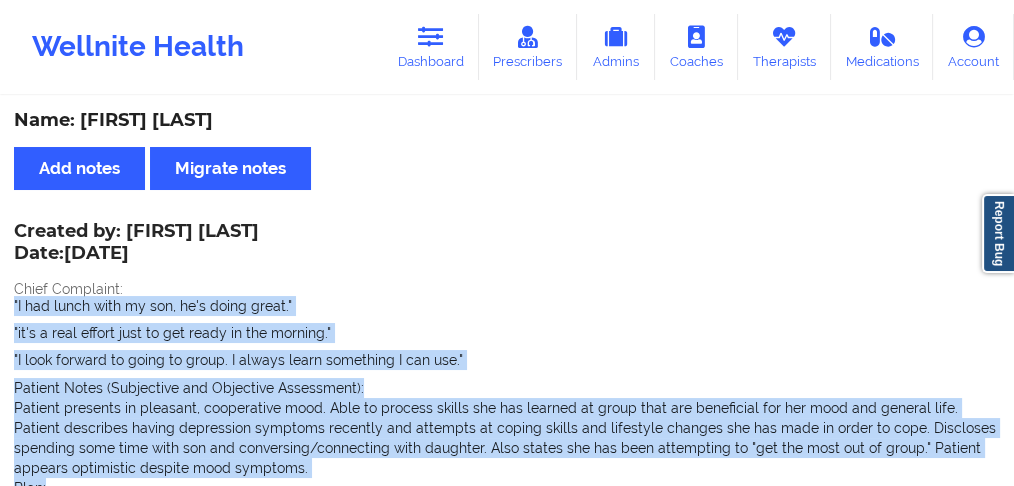 drag, startPoint x: 244, startPoint y: 249, endPoint x: 0, endPoint y: 297, distance: 248.6765 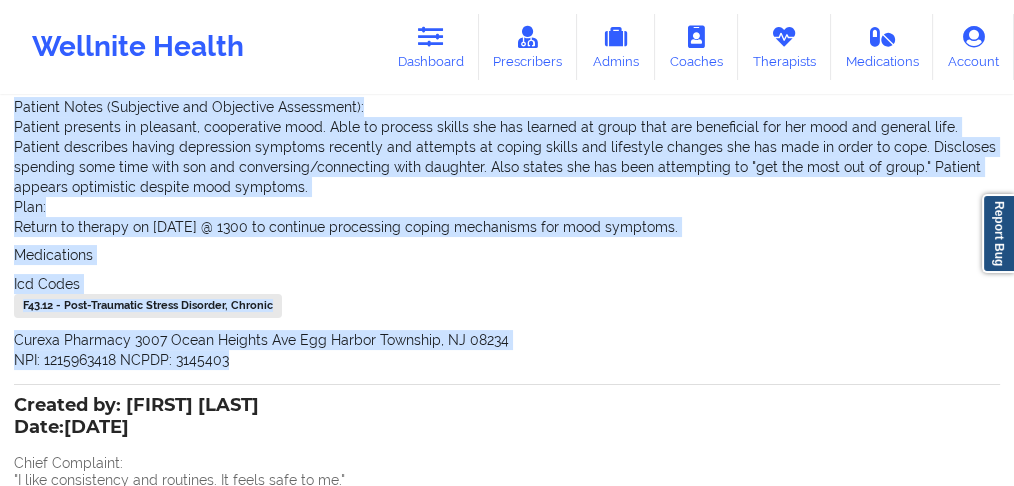 scroll, scrollTop: 81, scrollLeft: 0, axis: vertical 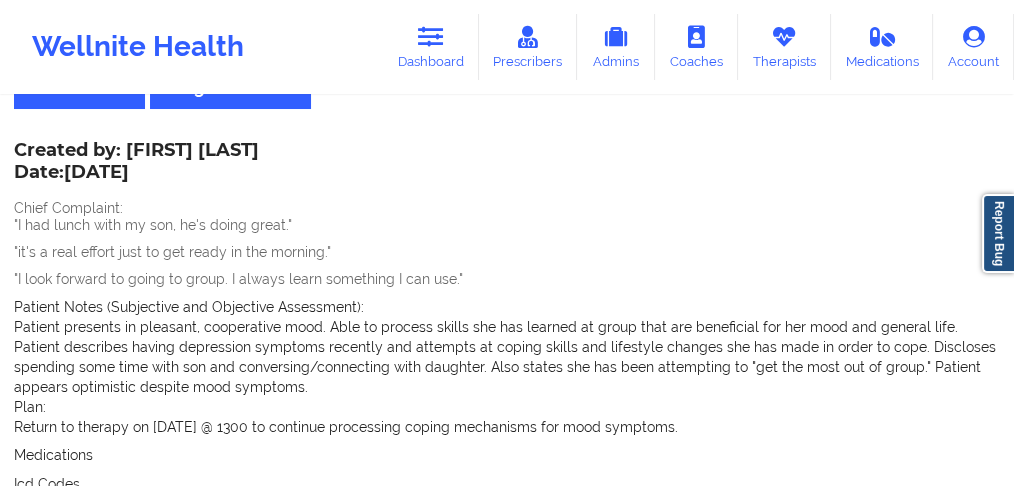 click on "Created by: [FIRST] [LAST] Date:  [DATE] Chief Complaint:  "I had lunch with my son, he's doing great."  "it's a real effort just to get ready in the morning."  "I look forward to going to group. I always learn something I can use."  Patient Notes (Subjective and Objective Assessment):   Patient presents in pleasant, cooperative mood.  Able to process skills she has learned at group that are beneficial for her mood and general life. Patient describes having depression symptoms recently and attempts at coping skills and lifestyle changes she has made in order to cope. Discloses spending some time with son and conversing/connecting with daughter. Also states she has been attempting to "get the most out of group."  Patient appears optimistic despite mood symptoms.  Plan:  Return to therapy on Thursday, August 21 @ 1300 to continue processing coping mechanisms for mood symptoms.  Medications Icd Codes F43.12 - Post-Traumatic Stress Disorder, Chronic NPI: 1215963418 NCPDP: 3145403" at bounding box center [507, 357] 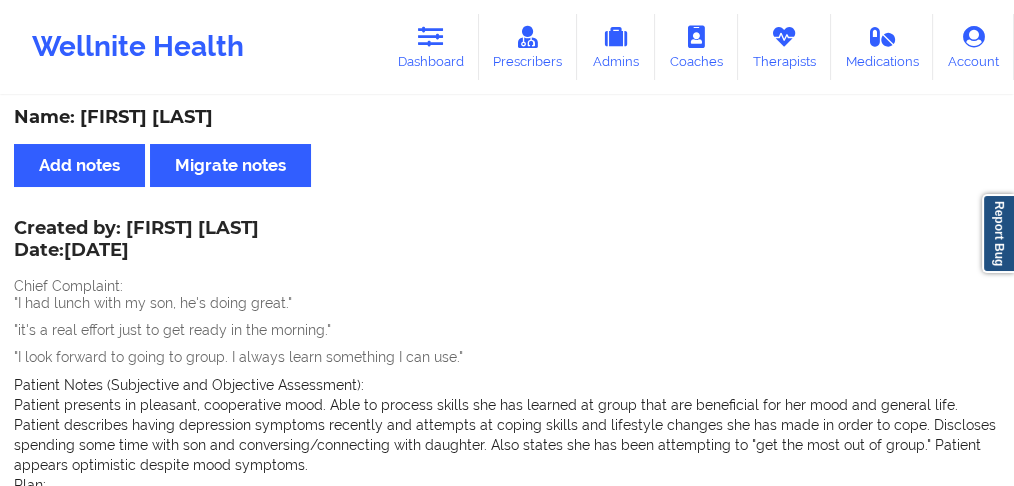 scroll, scrollTop: 0, scrollLeft: 0, axis: both 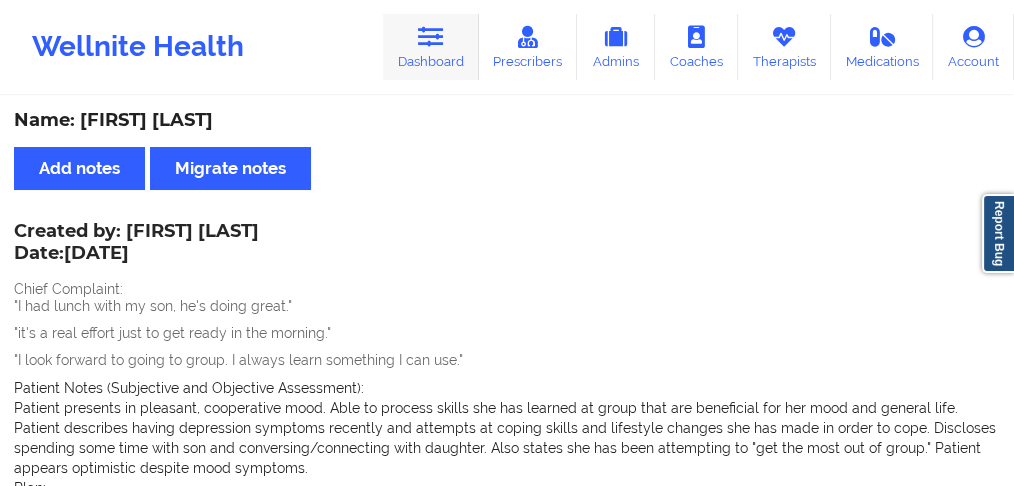 click on "Dashboard" at bounding box center [431, 47] 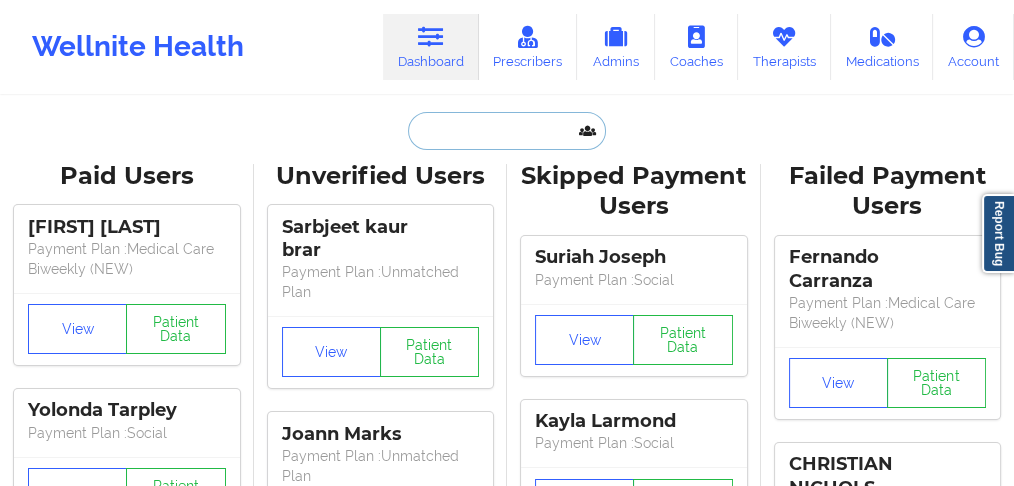 click at bounding box center [507, 131] 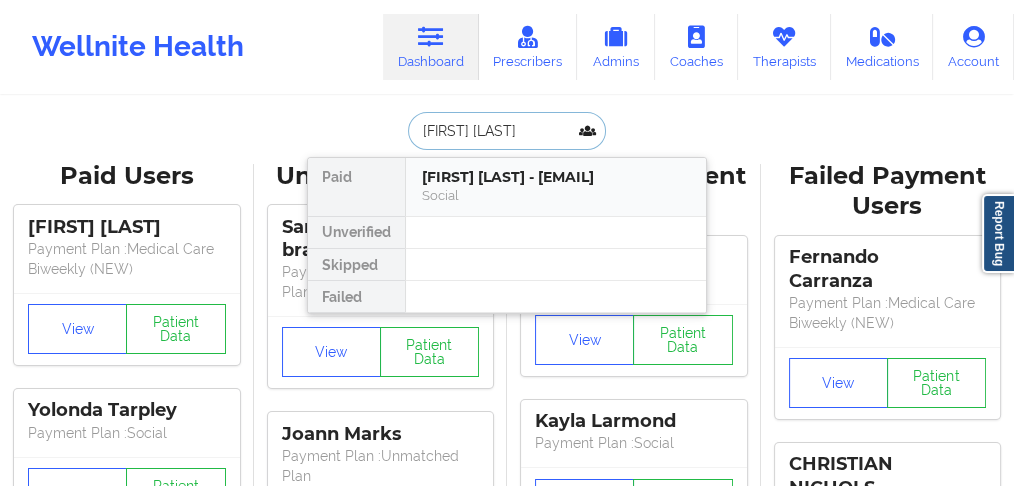 click on "Social" at bounding box center (556, 195) 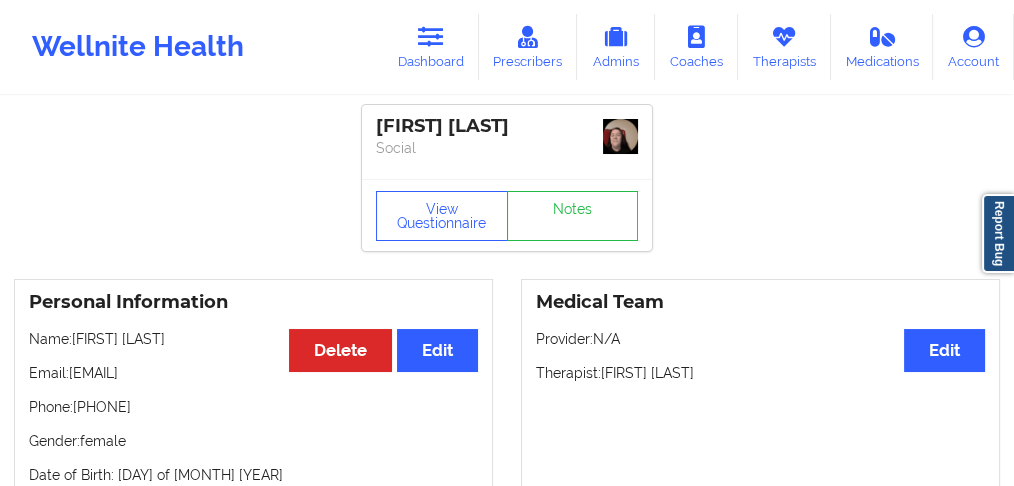drag, startPoint x: 189, startPoint y: 406, endPoint x: 81, endPoint y: 403, distance: 108.04166 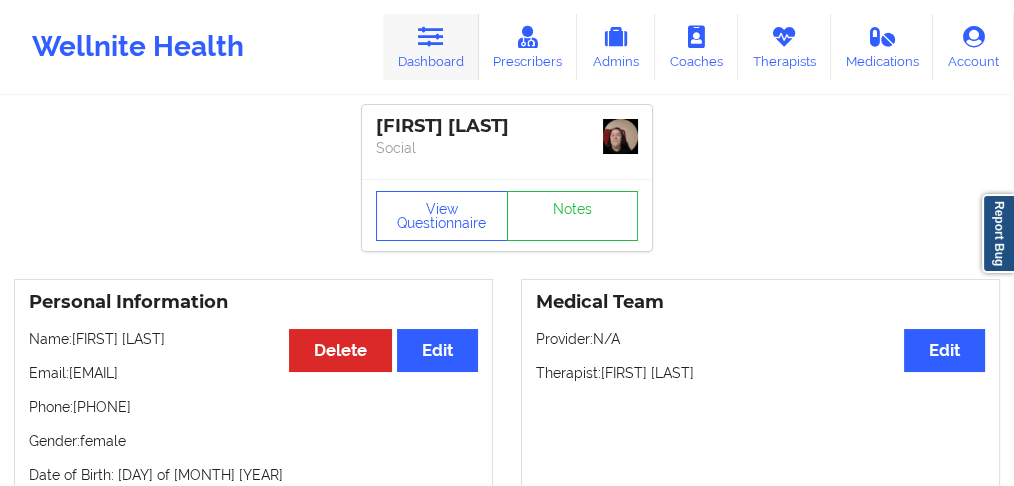 drag, startPoint x: 412, startPoint y: 57, endPoint x: 432, endPoint y: 91, distance: 39.446167 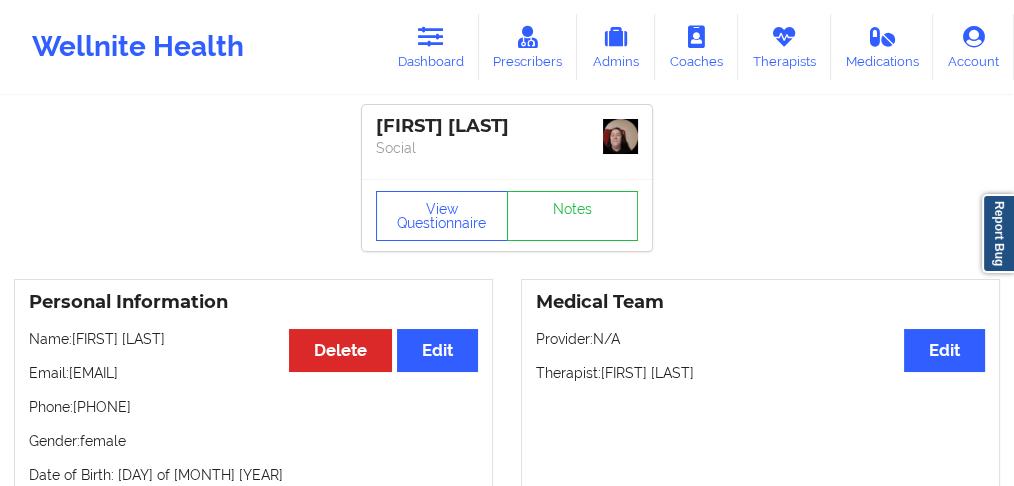 click on "Dashboard" at bounding box center [431, 47] 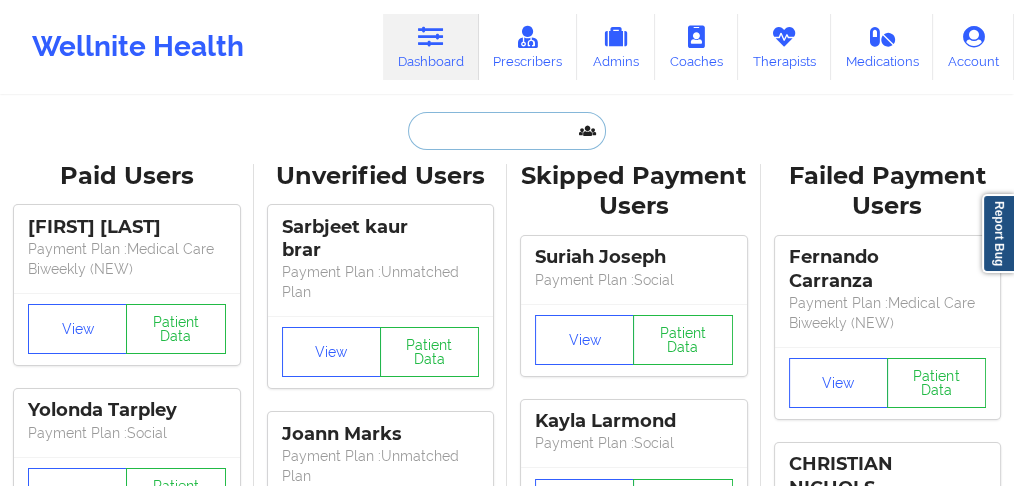 click at bounding box center [507, 131] 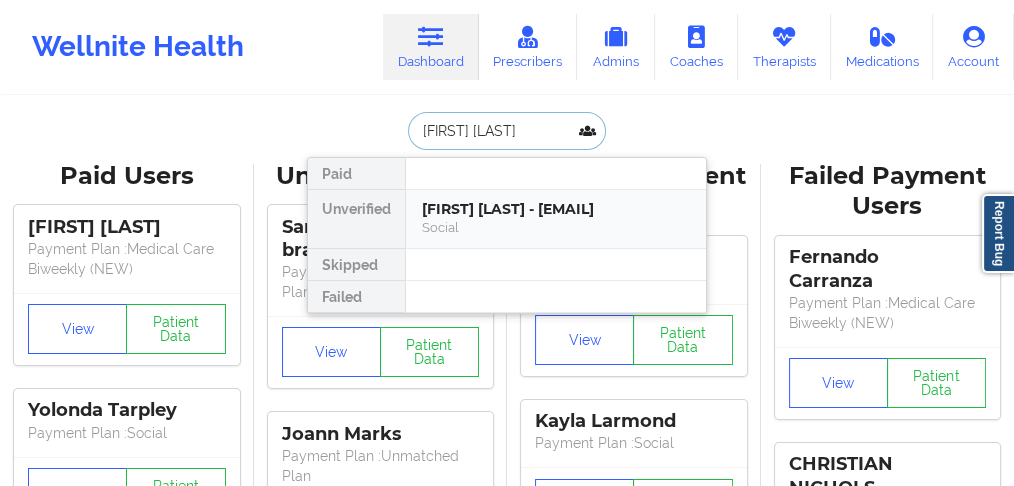 click on "[FIRST] [LAST] - [EMAIL]" at bounding box center [556, 209] 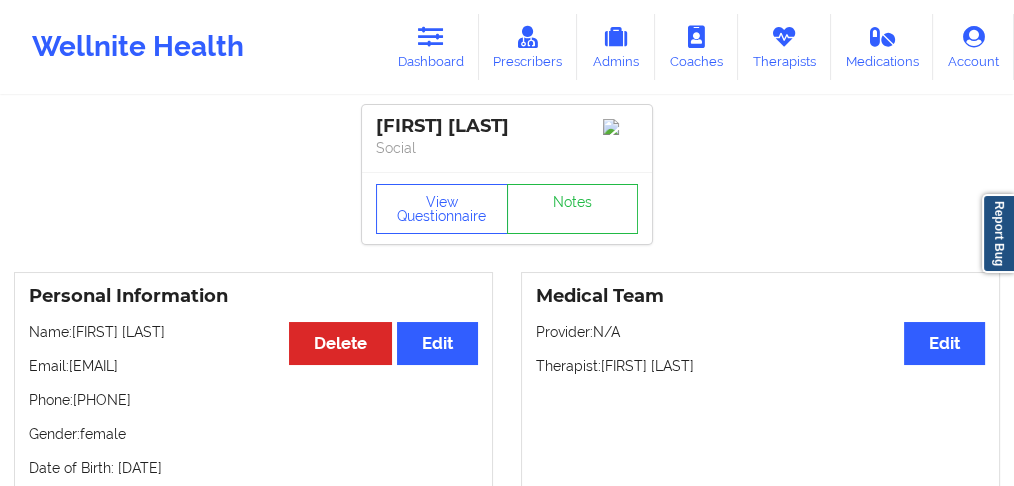drag, startPoint x: 192, startPoint y: 399, endPoint x: 298, endPoint y: 318, distance: 133.4054 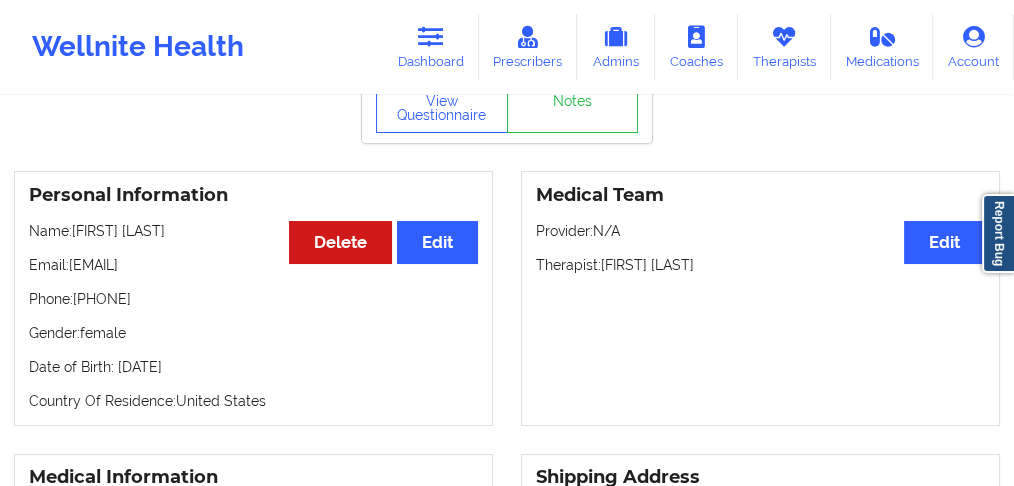 scroll, scrollTop: 0, scrollLeft: 0, axis: both 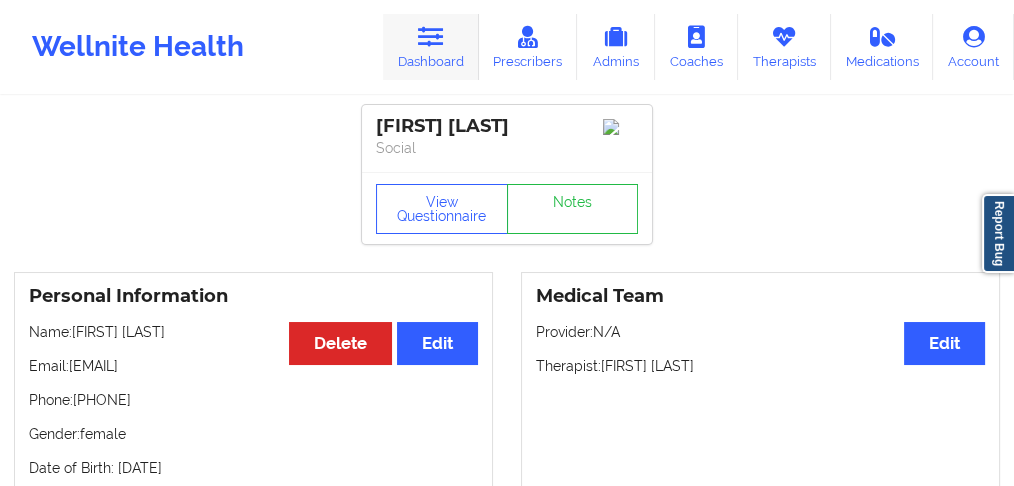 click on "Dashboard" at bounding box center (431, 47) 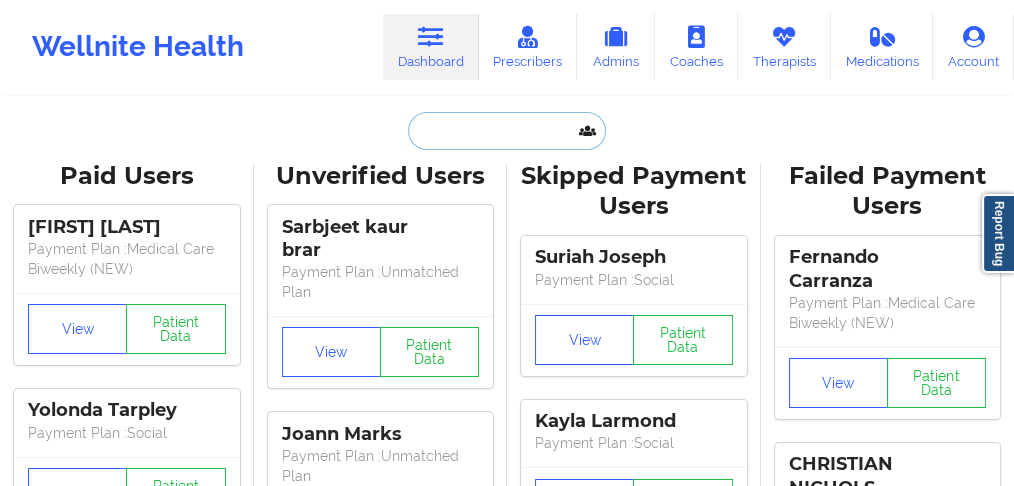 click at bounding box center [507, 131] 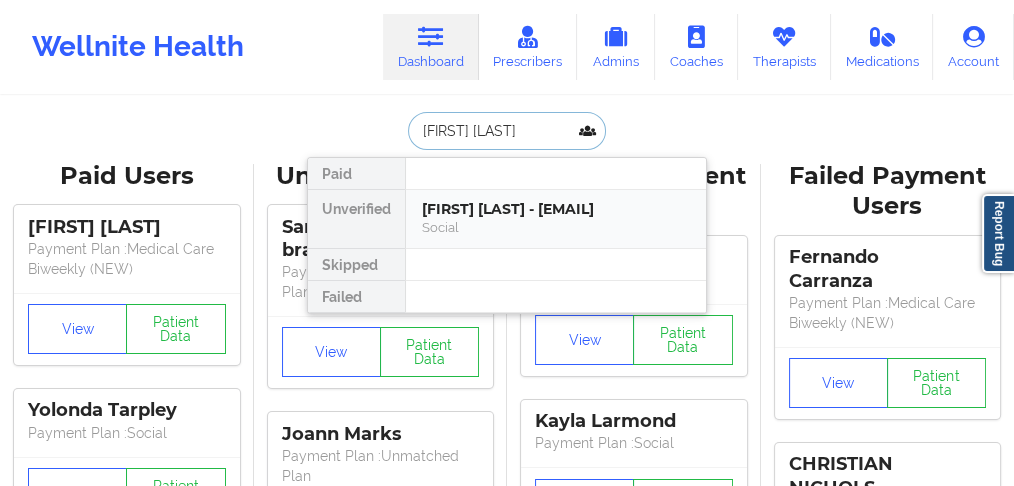 click on "[FIRST] [LAST] - [EMAIL]" at bounding box center [556, 209] 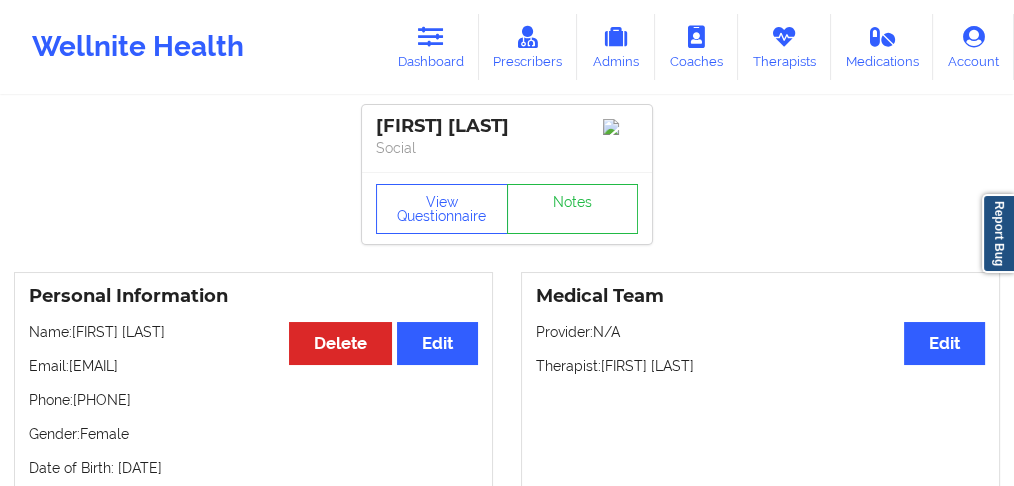 click on "Phone:  [PHONE]" at bounding box center [253, 400] 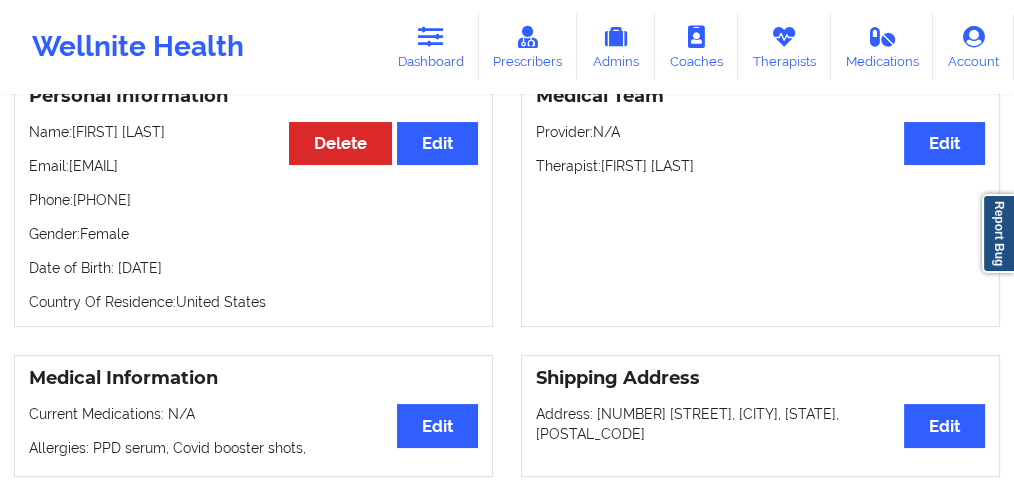 scroll, scrollTop: 0, scrollLeft: 0, axis: both 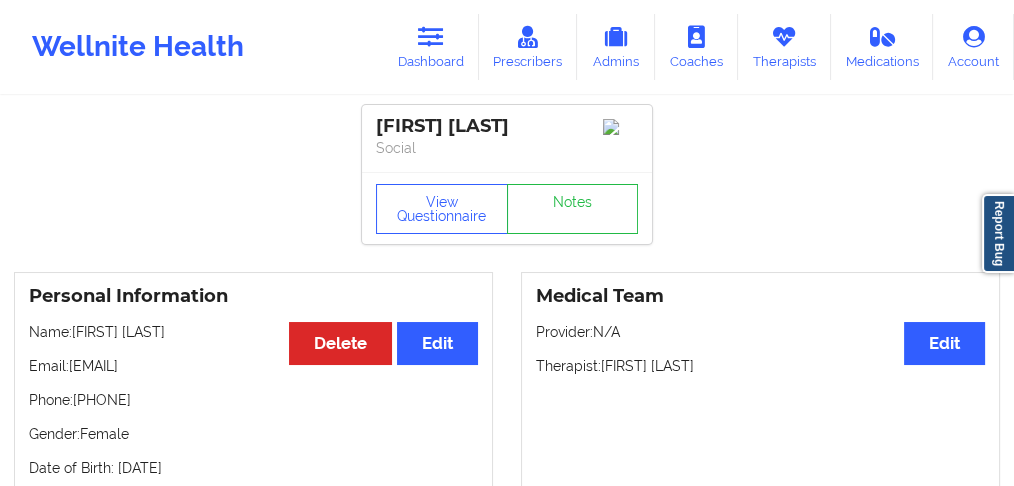 click on "Phone:  [PHONE]" at bounding box center (253, 400) 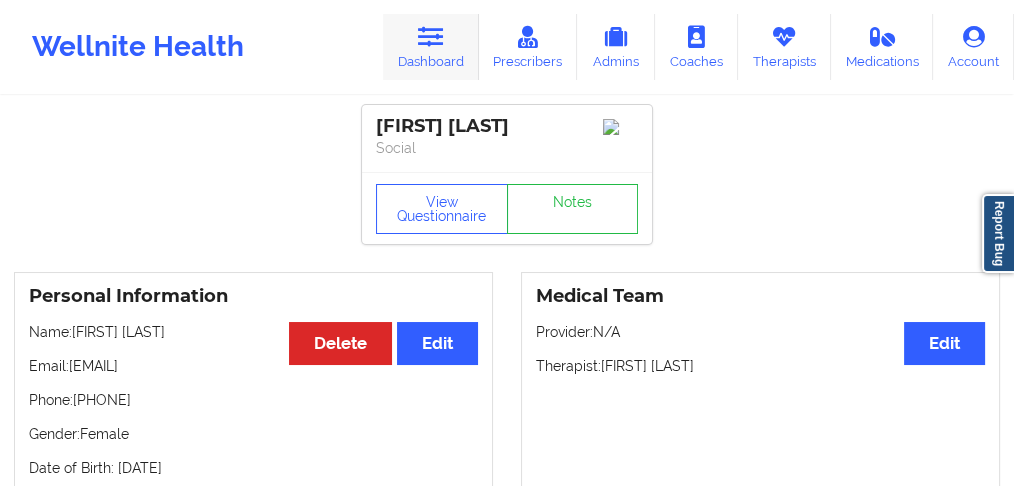 click on "Dashboard" at bounding box center (431, 47) 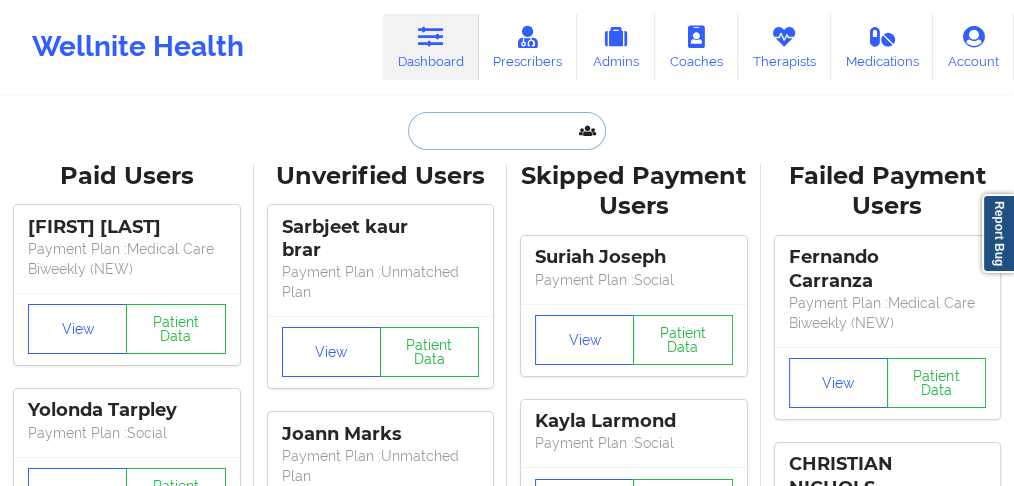 click at bounding box center (507, 131) 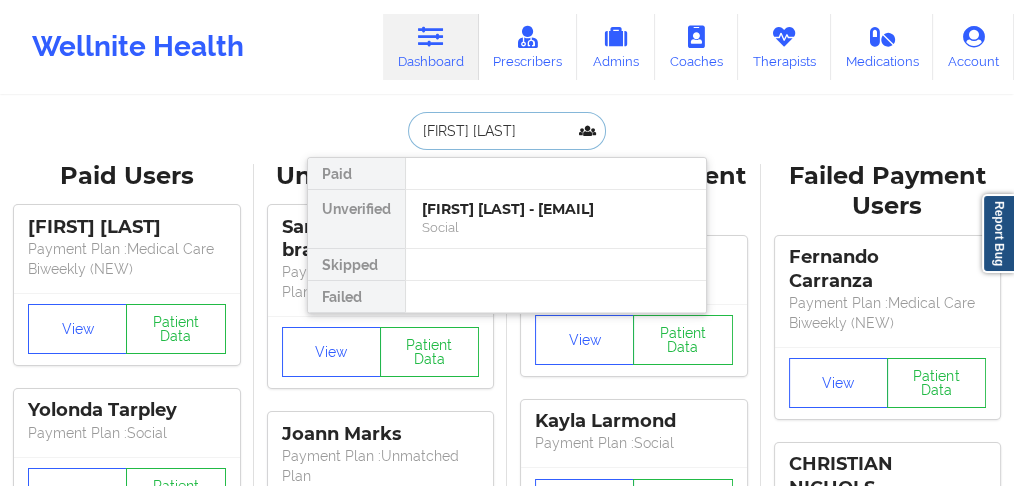 type on "[FIRST] [LAST]" 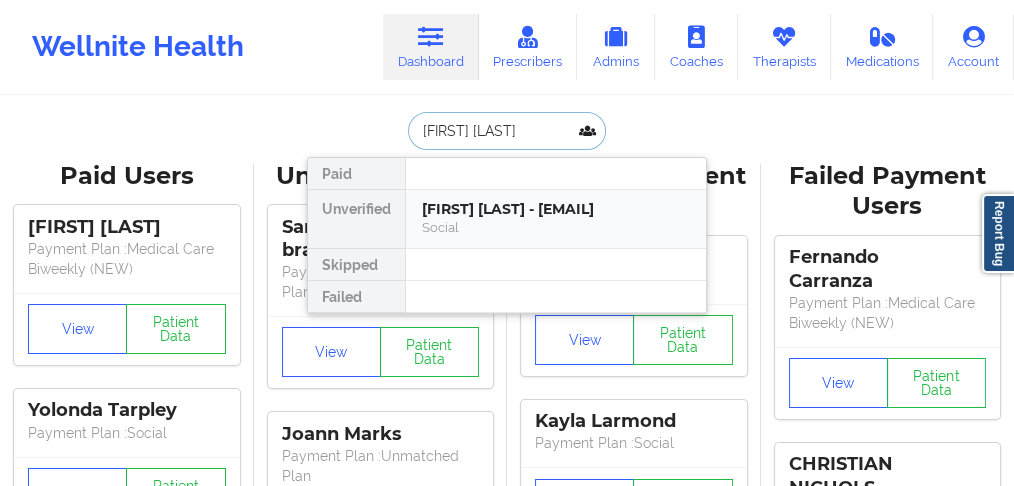 click on "[FIRST] [LAST] - [EMAIL]" at bounding box center (556, 209) 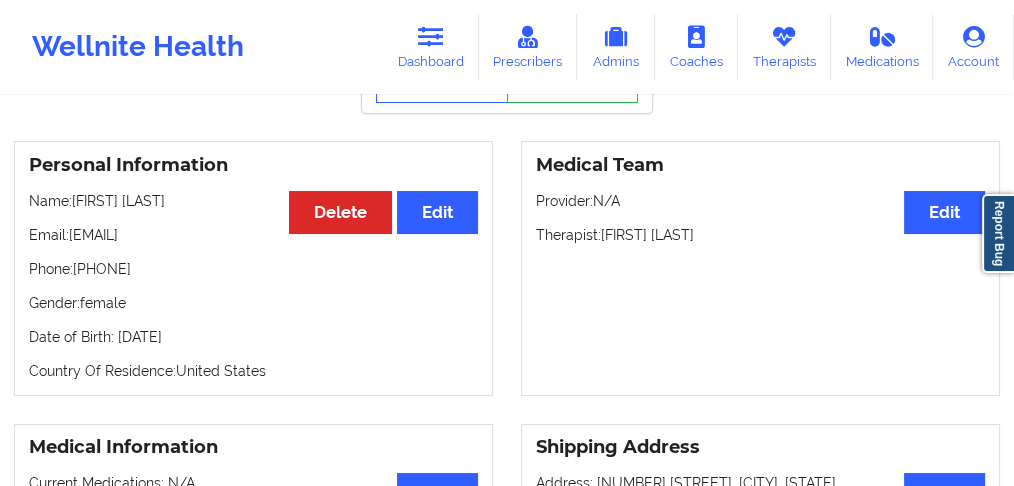 scroll, scrollTop: 133, scrollLeft: 0, axis: vertical 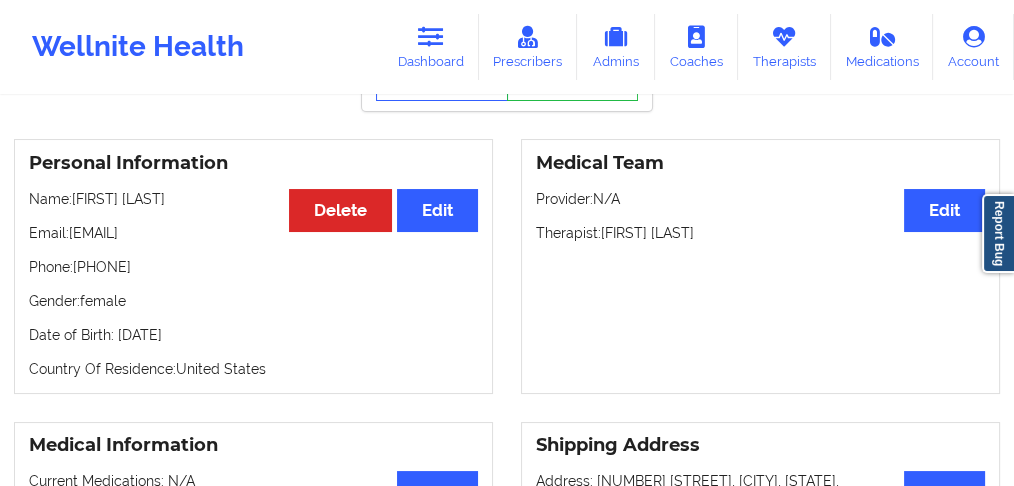 drag, startPoint x: 179, startPoint y: 291, endPoint x: 83, endPoint y: 286, distance: 96.13012 